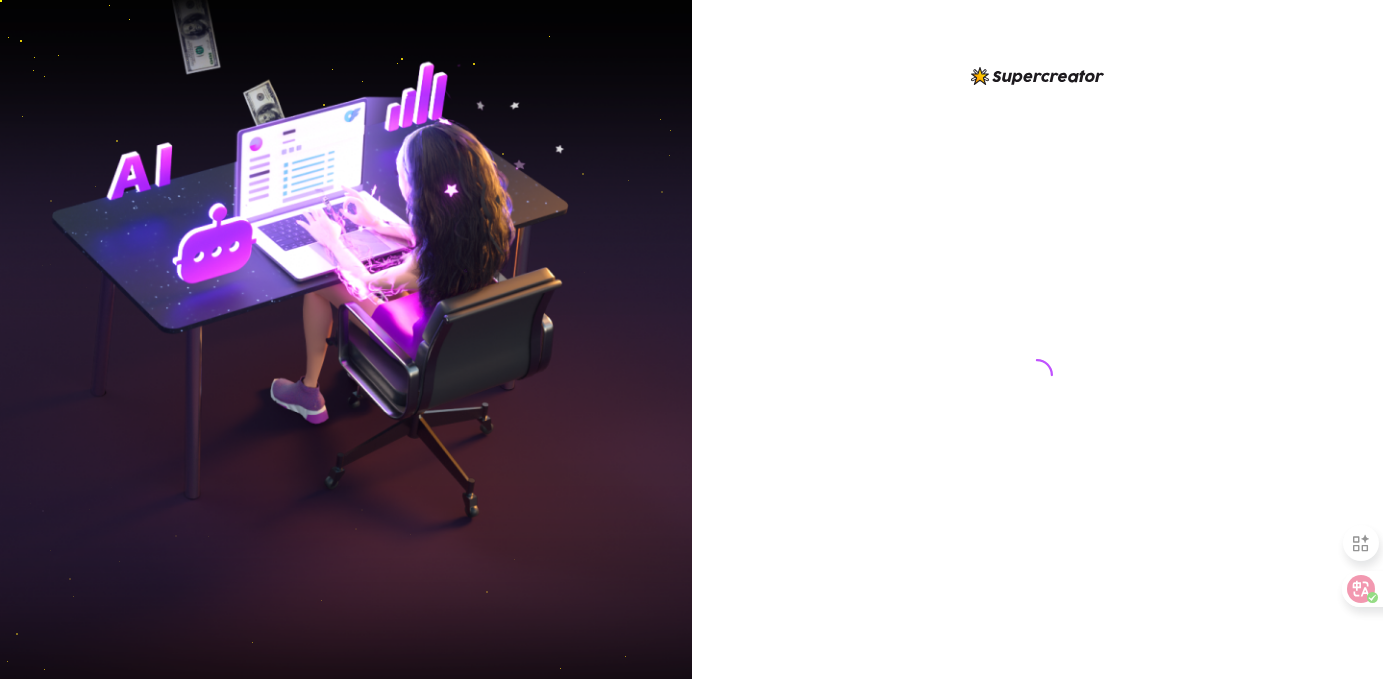 scroll, scrollTop: 0, scrollLeft: 0, axis: both 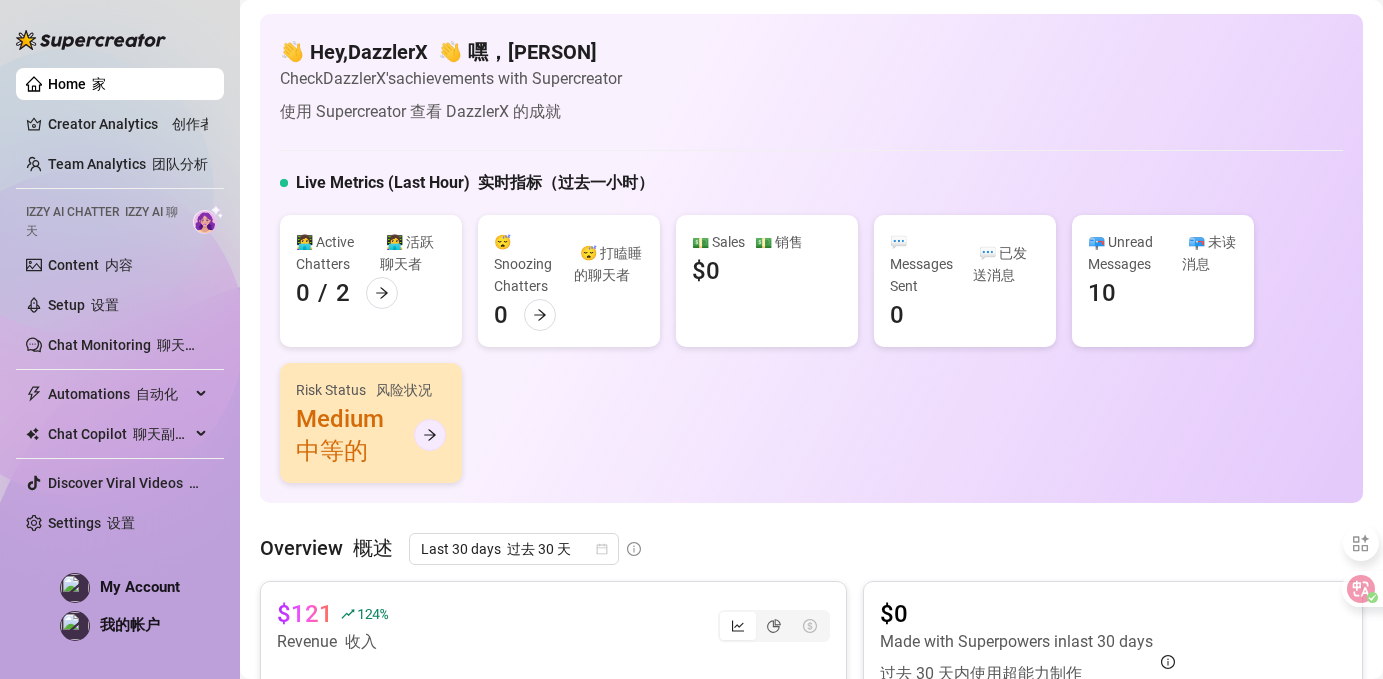 click at bounding box center (430, 435) 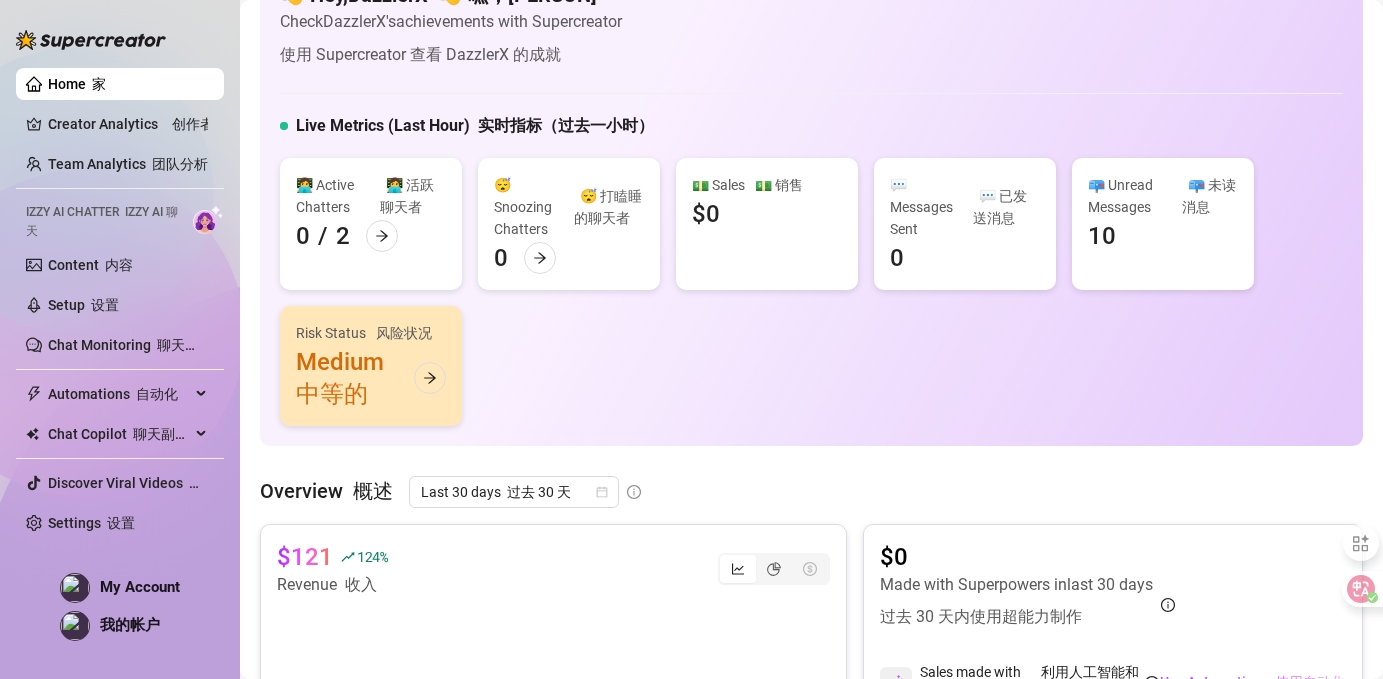 scroll, scrollTop: 0, scrollLeft: 0, axis: both 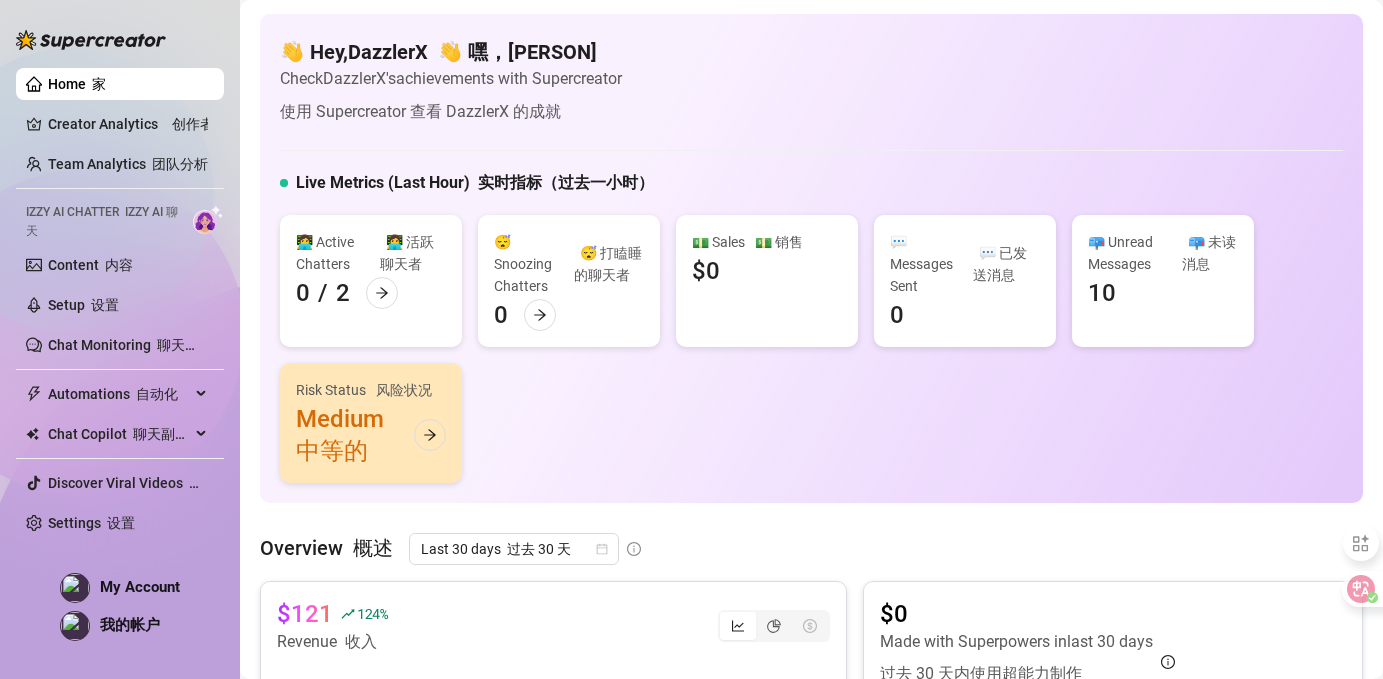 click on "👋 Hey,  [PERSON]     👋 嘿，[PERSON] Check  [PERSON]'s  achievements with Supercreator 使用 Supercreator 查看 [PERSON] 的成就" at bounding box center [811, 85] 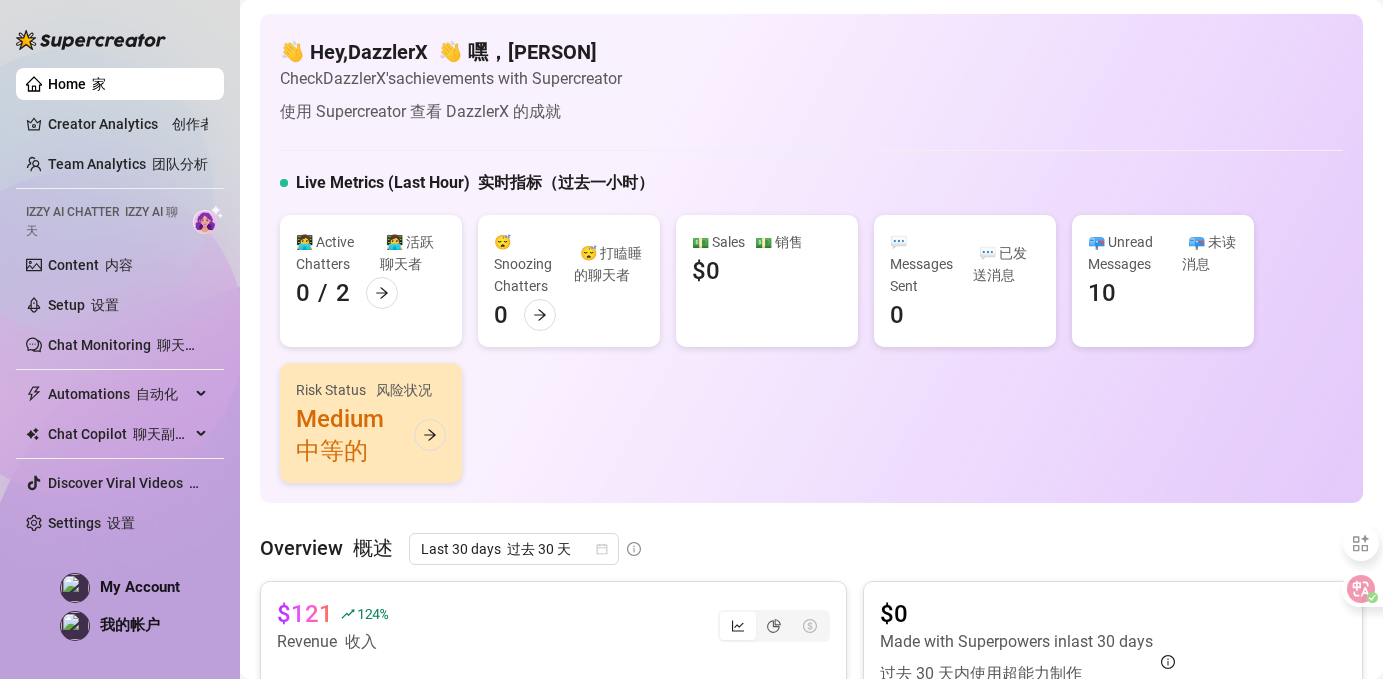 click on "📪 Unread Messages    📪 未读消息" at bounding box center (1163, 253) 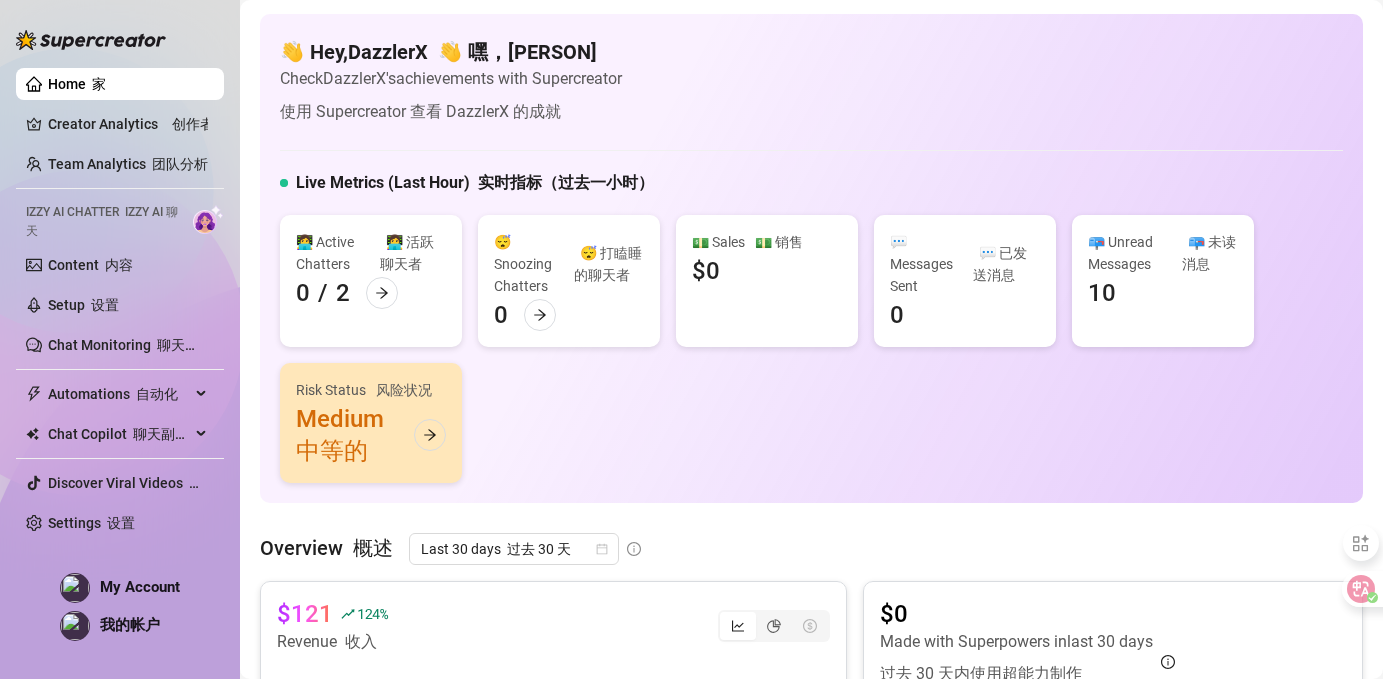 click on "实时指标（过去一小时）" at bounding box center [566, 182] 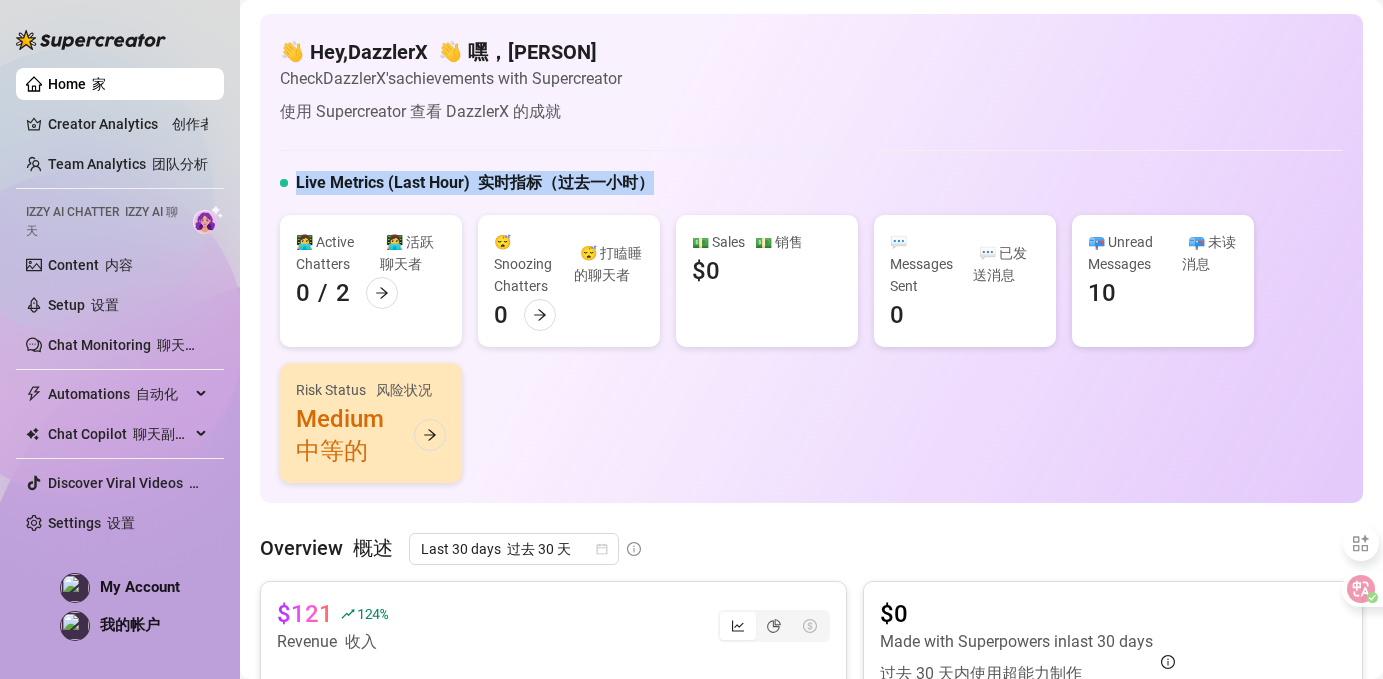 drag, startPoint x: 520, startPoint y: 170, endPoint x: 548, endPoint y: 205, distance: 44.82187 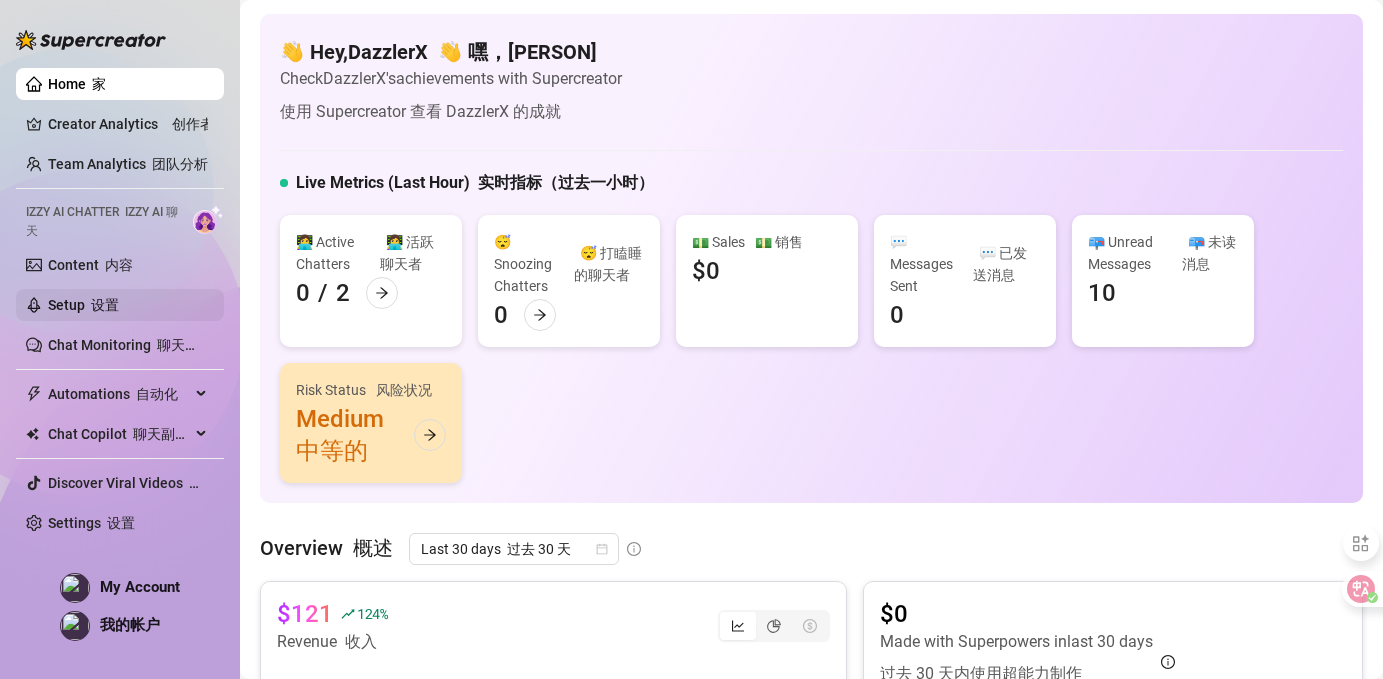 click on "Setup    设置" at bounding box center (83, 305) 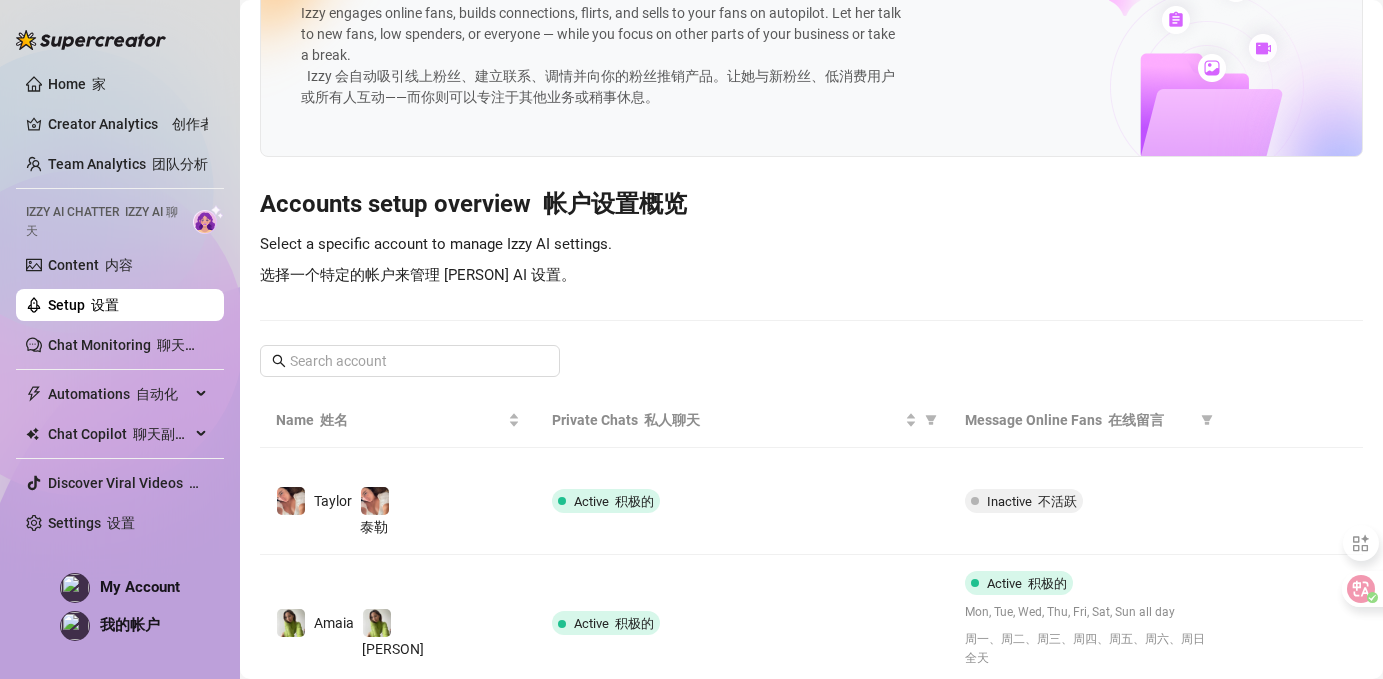 scroll, scrollTop: 0, scrollLeft: 0, axis: both 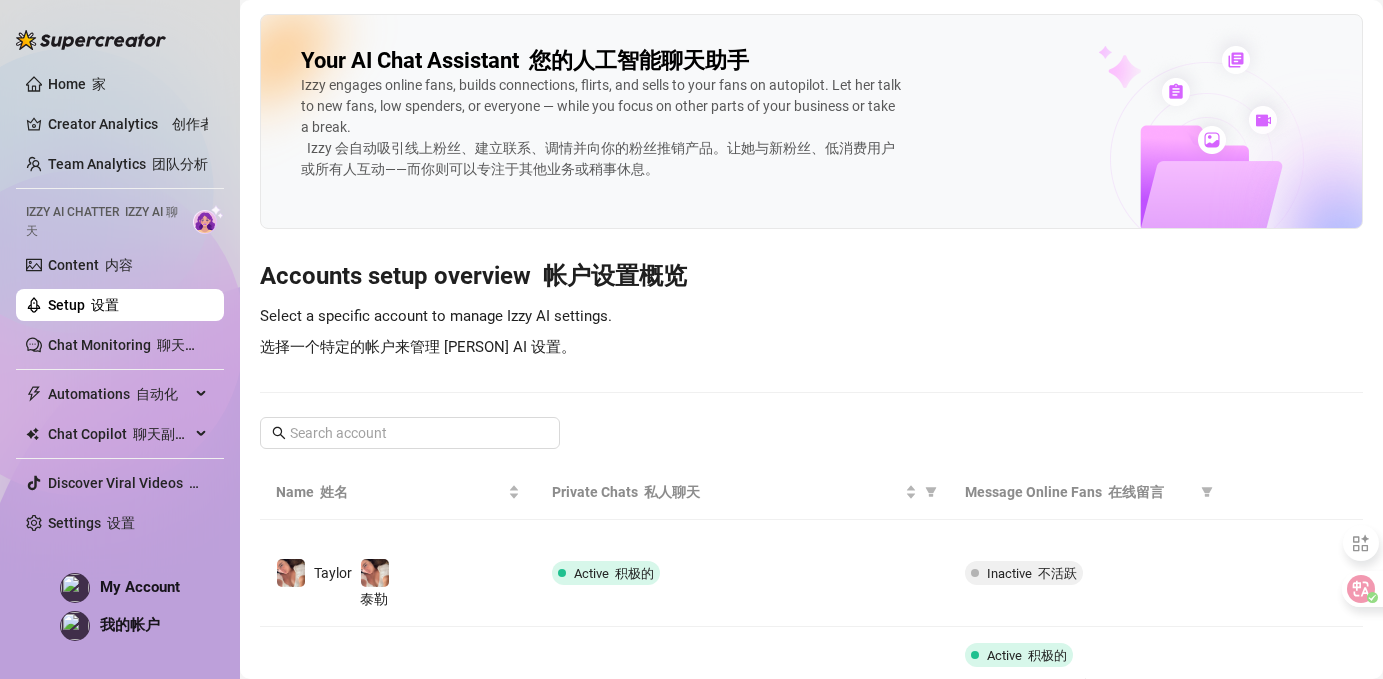 click on "您的个人信息 Izzy engages online fans, builds connections, flirts, and sells to your fans on autopilot. Let her talk to new fans, low spenders, or everyone — while you focus on other parts of your business or take a break.    Izzy 会自动吸引线上粉丝、建立联系、调情并向你的粉丝推销产品。让她与新粉丝、低消费用户或所有人互动——而你则可以专注于其他业务或稍事休息。" at bounding box center [601, 121] 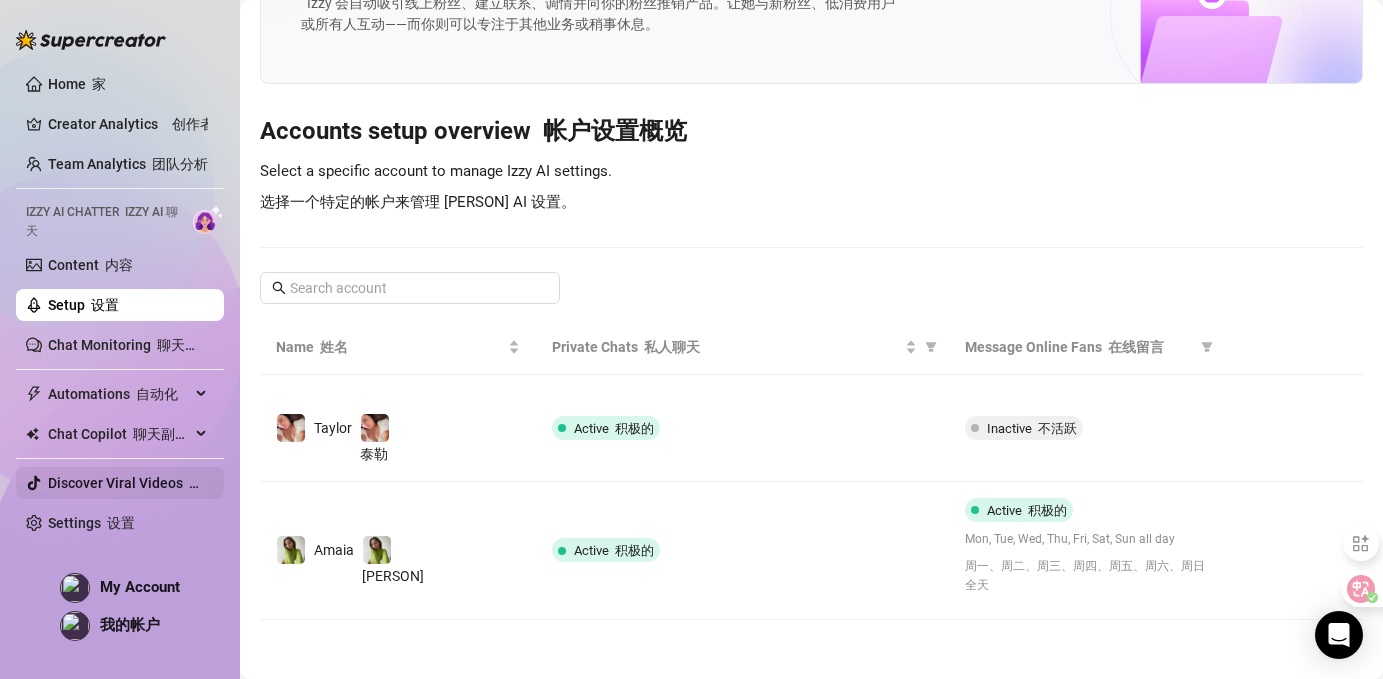 drag, startPoint x: 126, startPoint y: 521, endPoint x: 140, endPoint y: 472, distance: 50.96077 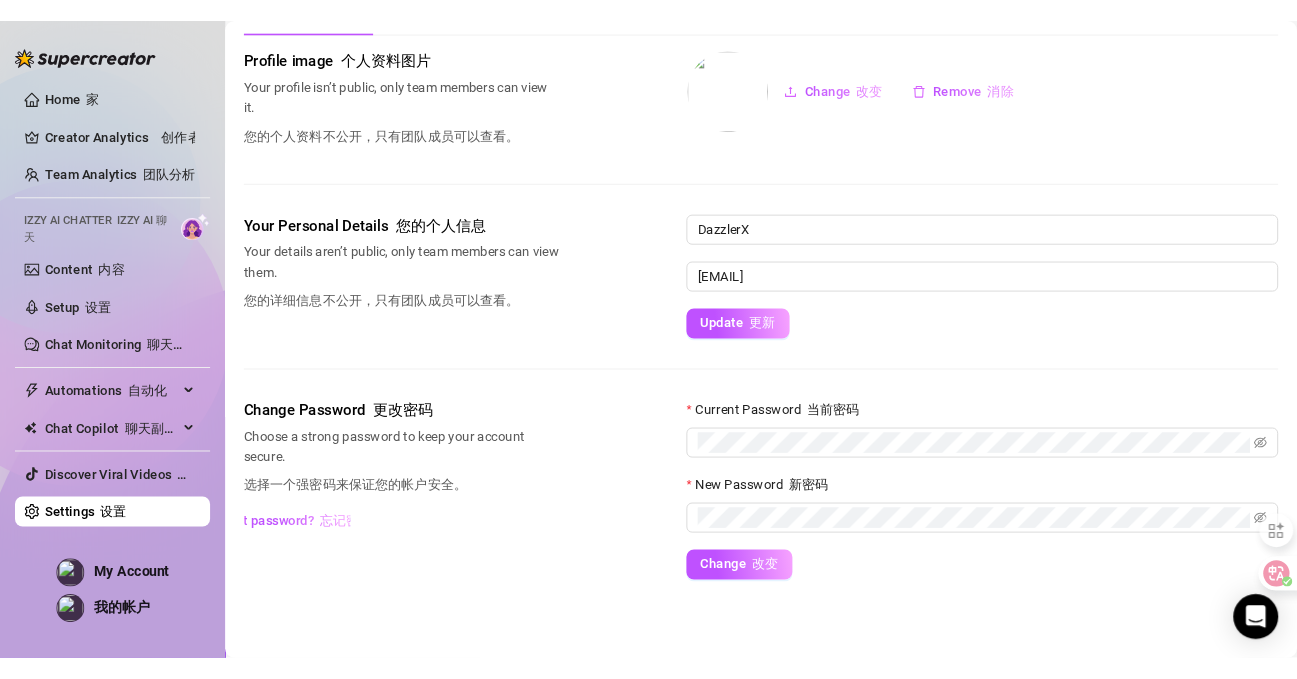 scroll, scrollTop: 0, scrollLeft: 0, axis: both 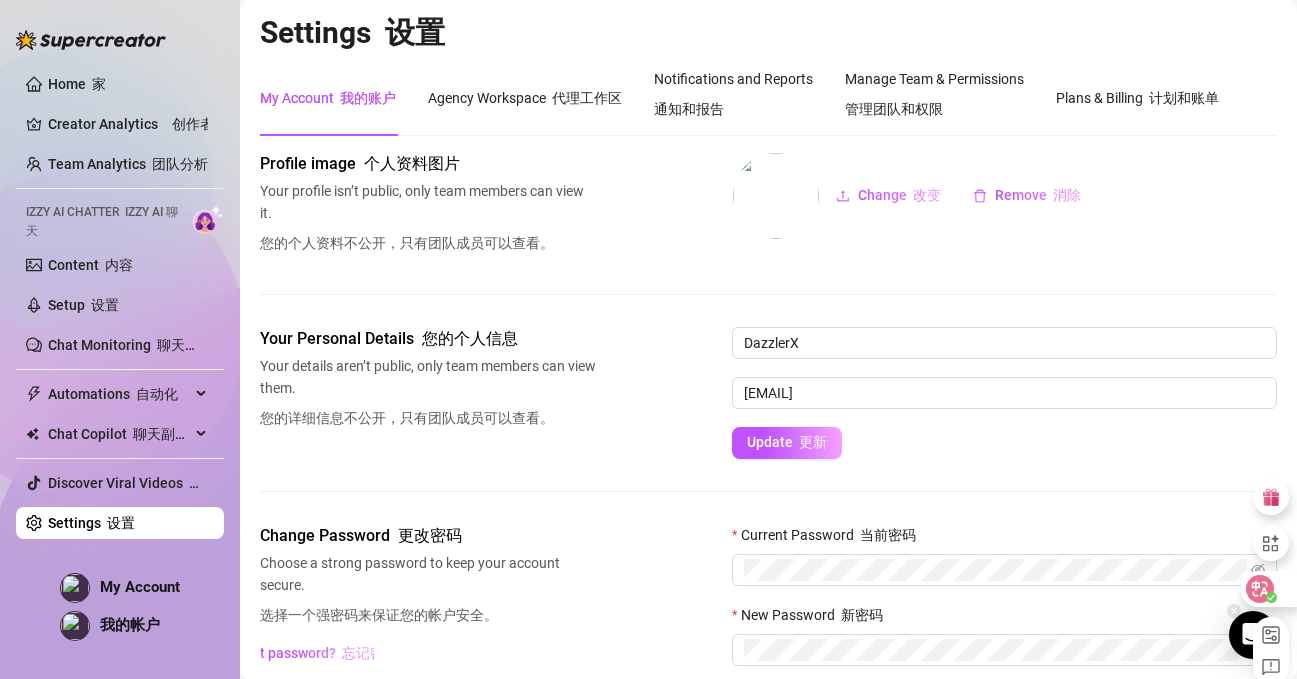 click 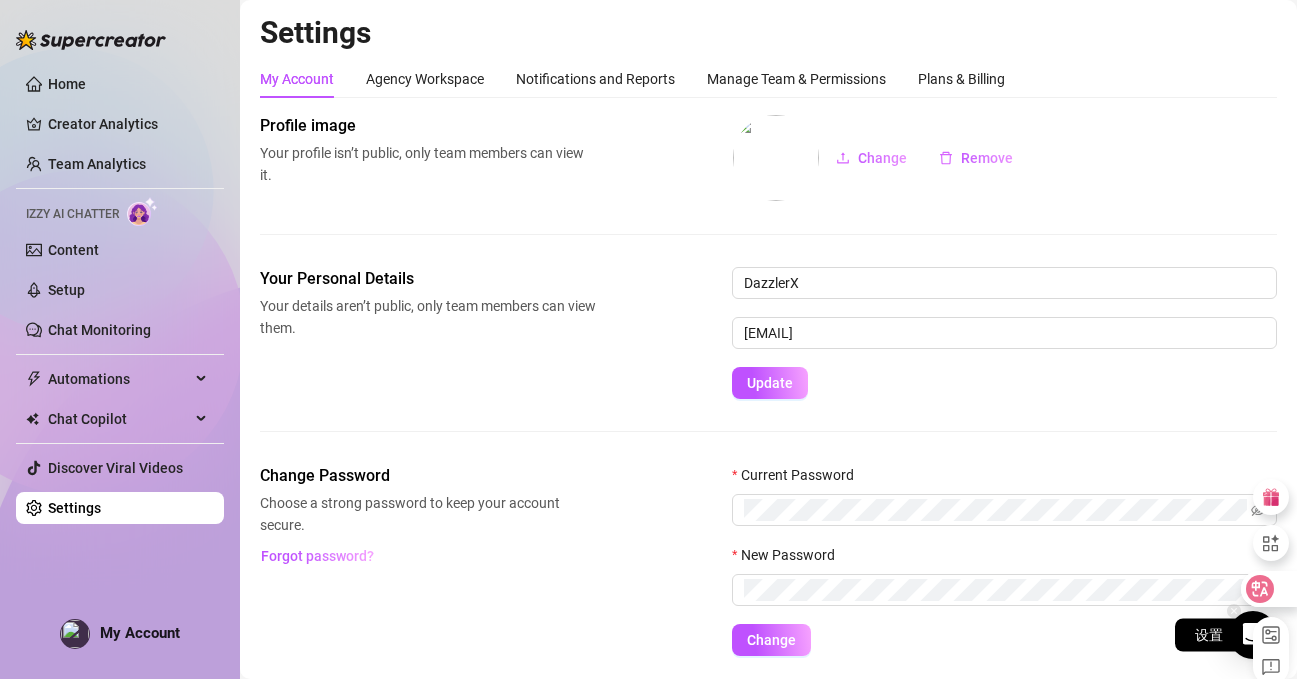 click 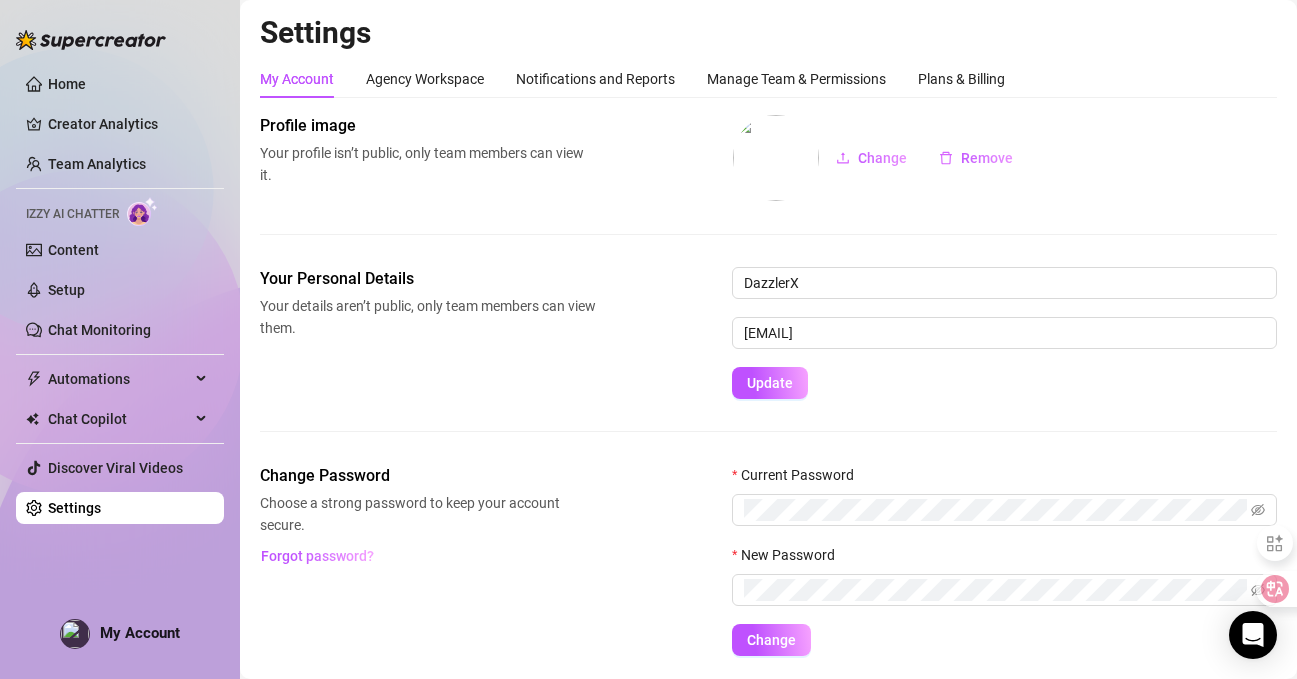 select on "mini" 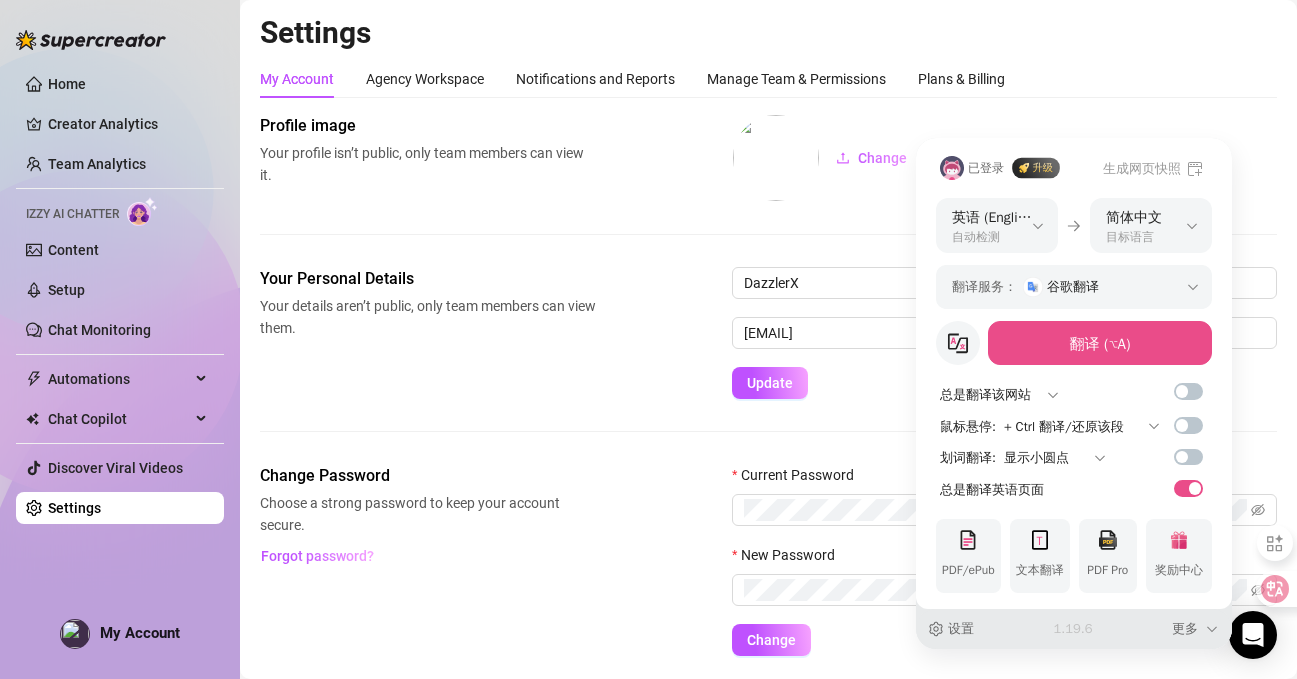 drag, startPoint x: 1270, startPoint y: 590, endPoint x: 1304, endPoint y: 293, distance: 298.9398 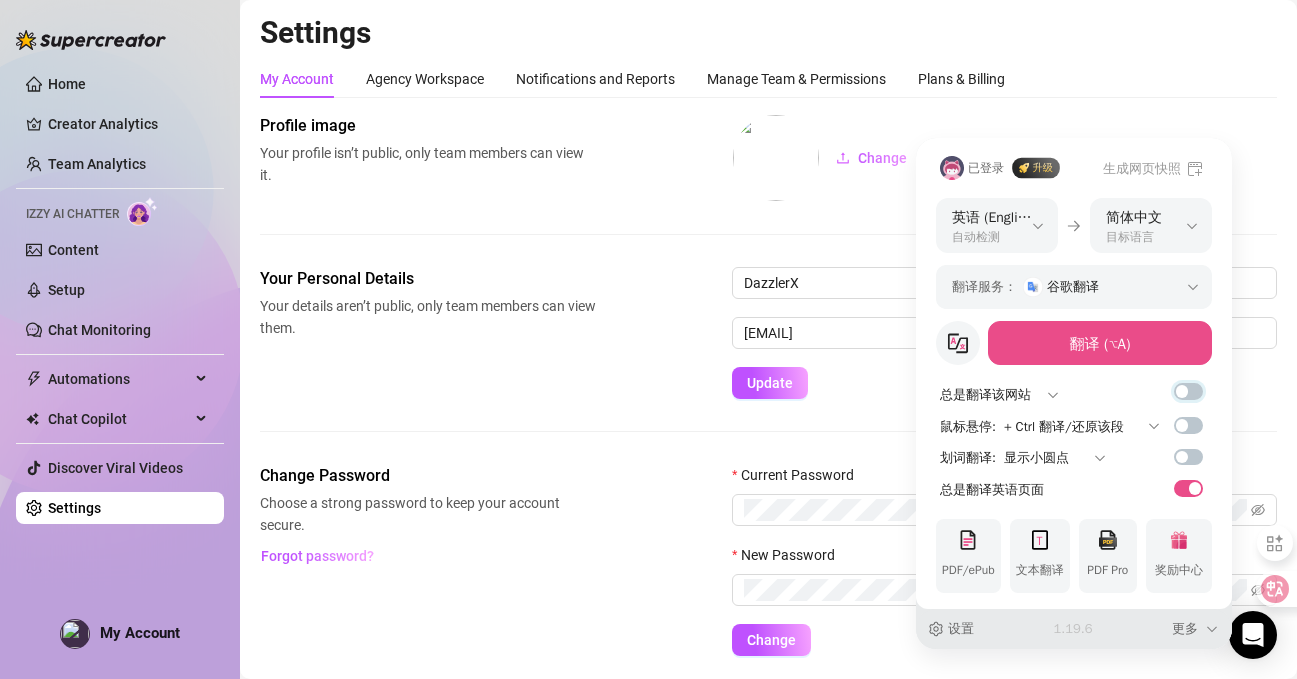 click at bounding box center (1188, 391) 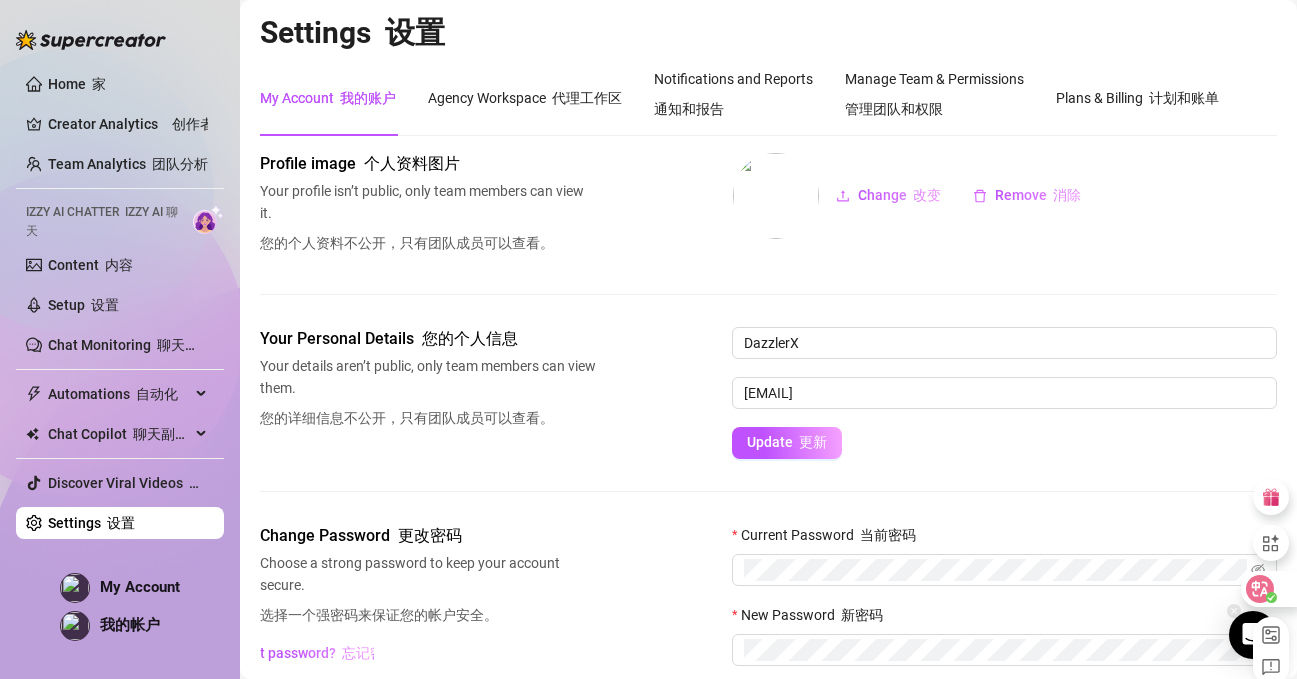click at bounding box center (1262, 582) 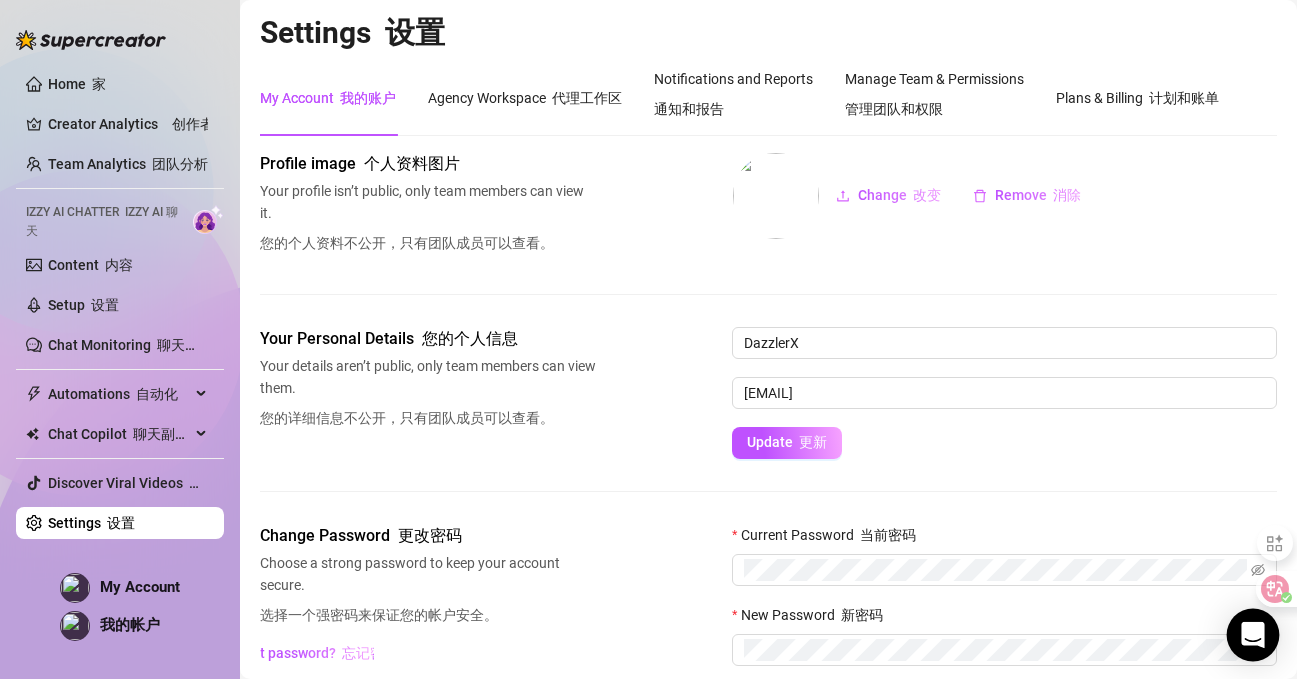 click 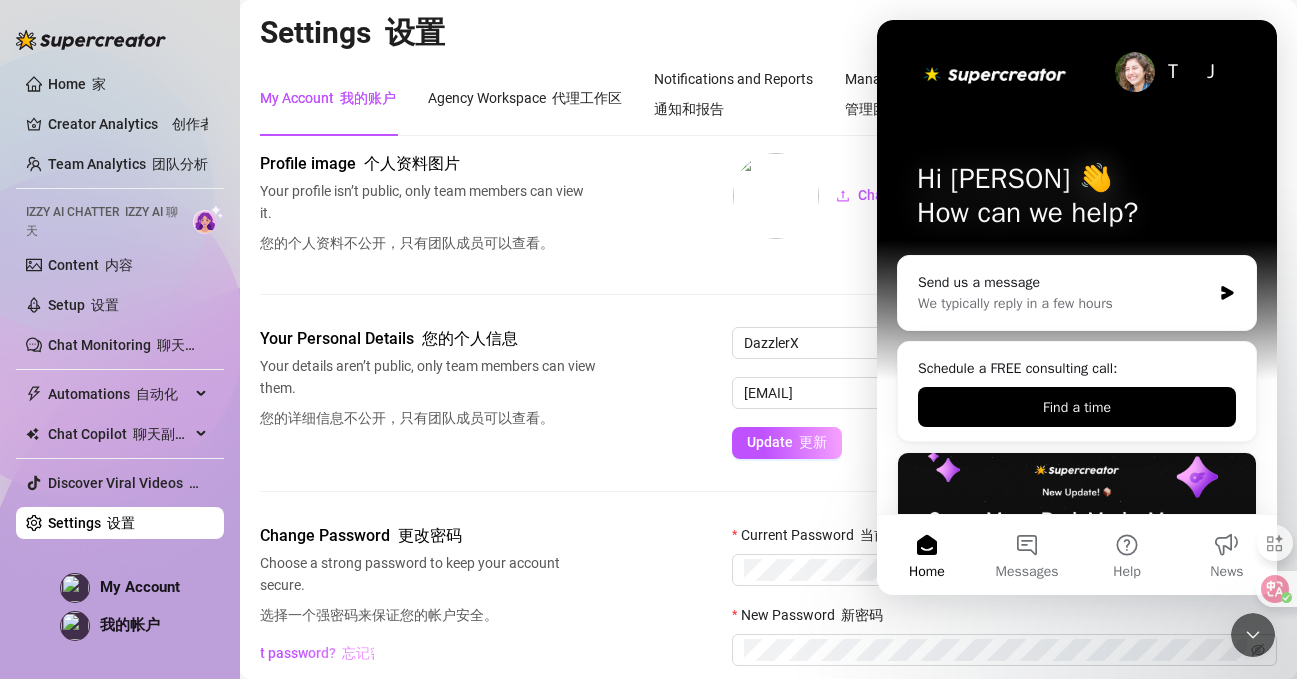 scroll, scrollTop: 0, scrollLeft: 0, axis: both 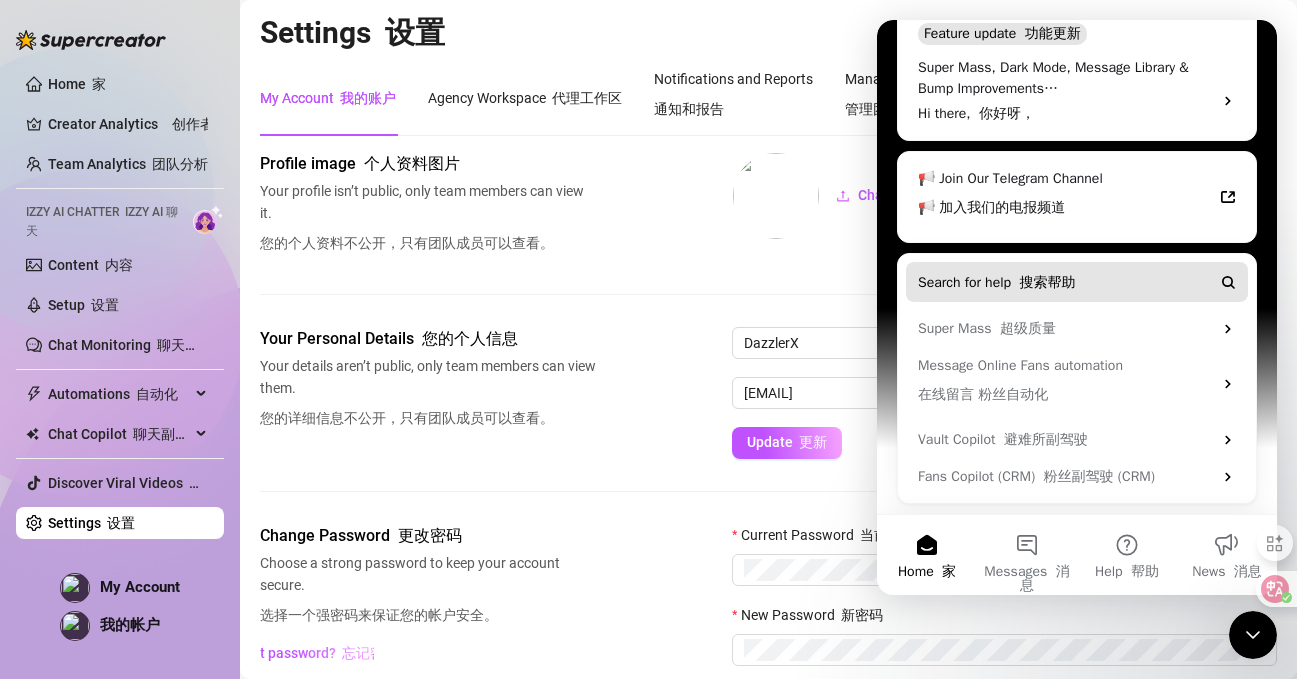 click on "Search for help    搜索帮助" at bounding box center [1077, 282] 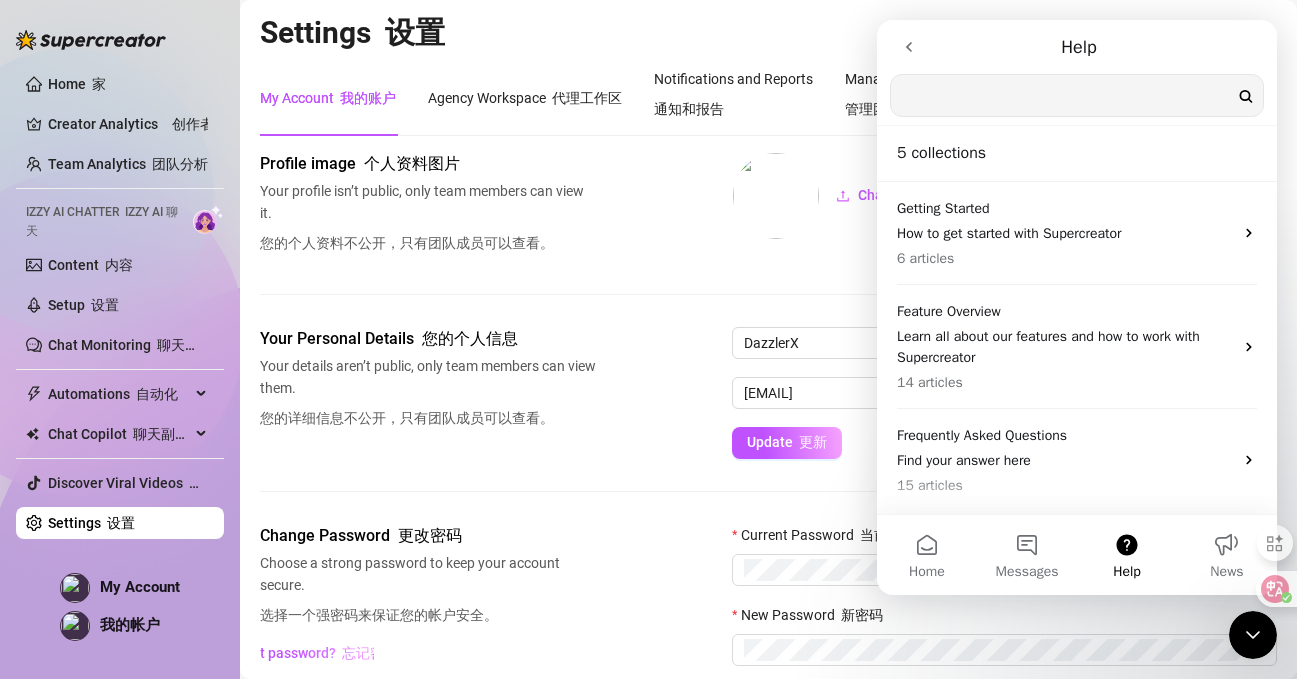 scroll, scrollTop: 0, scrollLeft: 0, axis: both 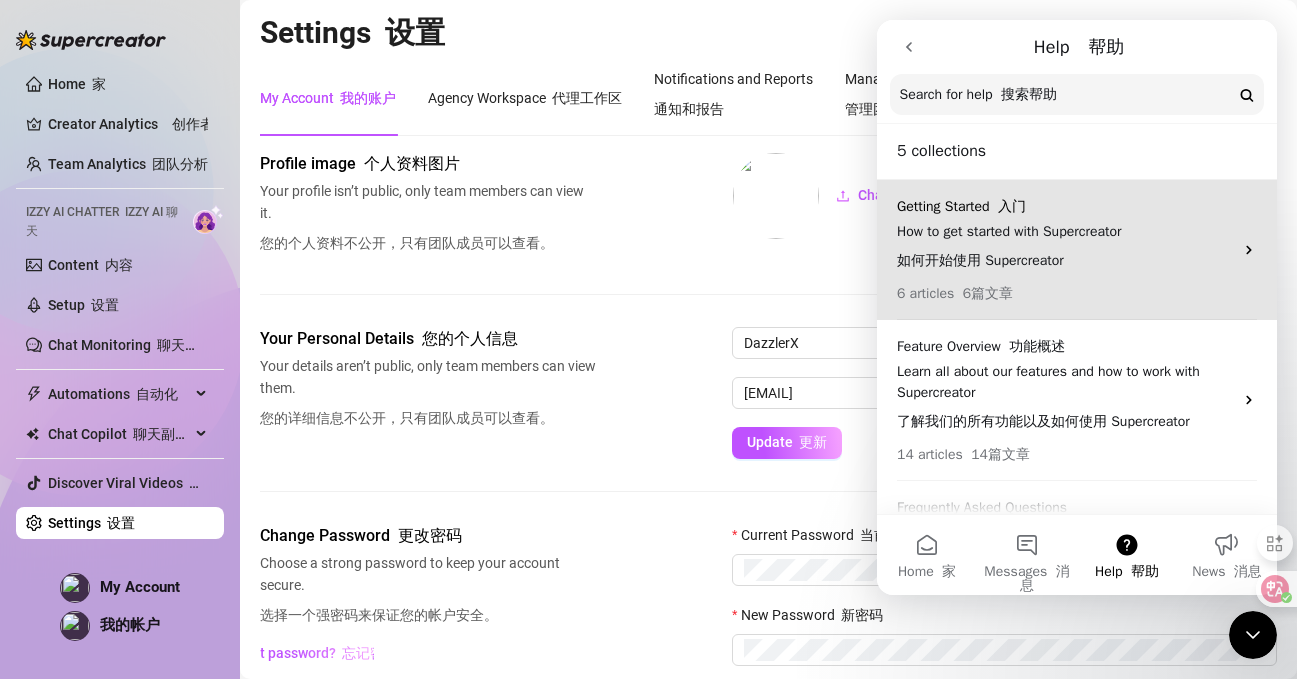 click on "How to get started with Supercreator 如何开始使用 Supercreator" at bounding box center (1065, 250) 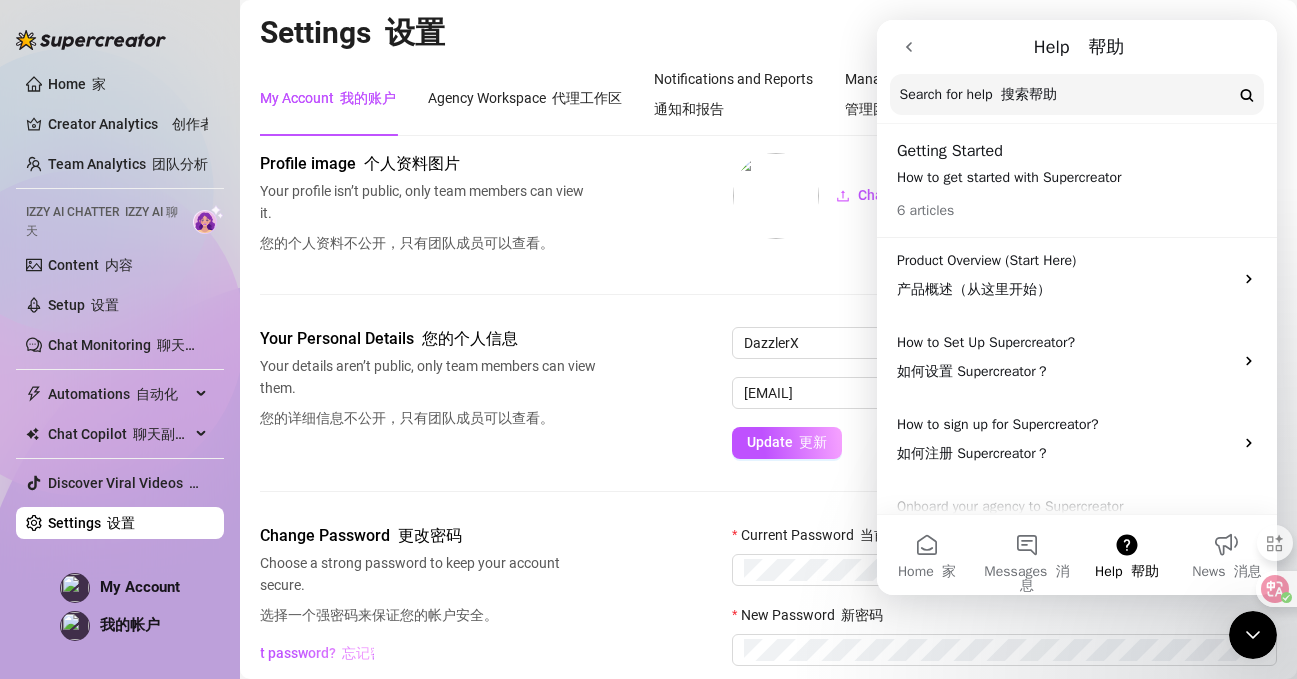 click on "How to get started with Supercreator" at bounding box center (1077, 177) 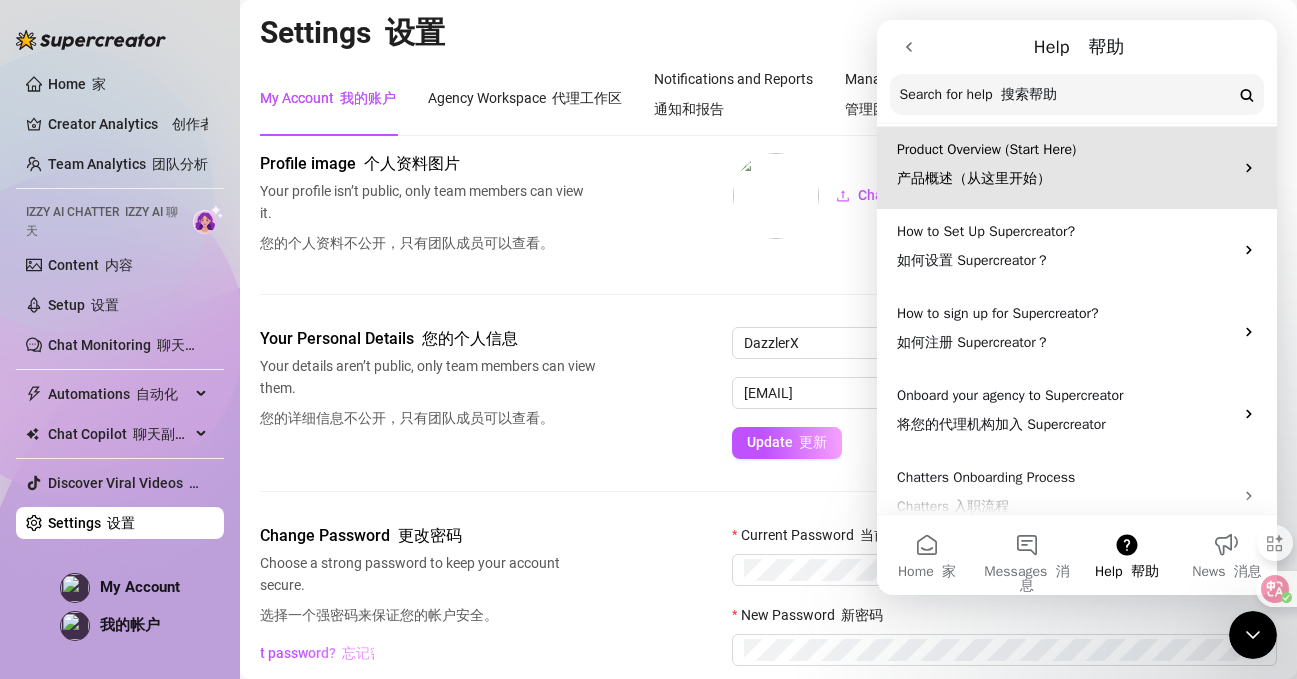 scroll, scrollTop: 0, scrollLeft: 0, axis: both 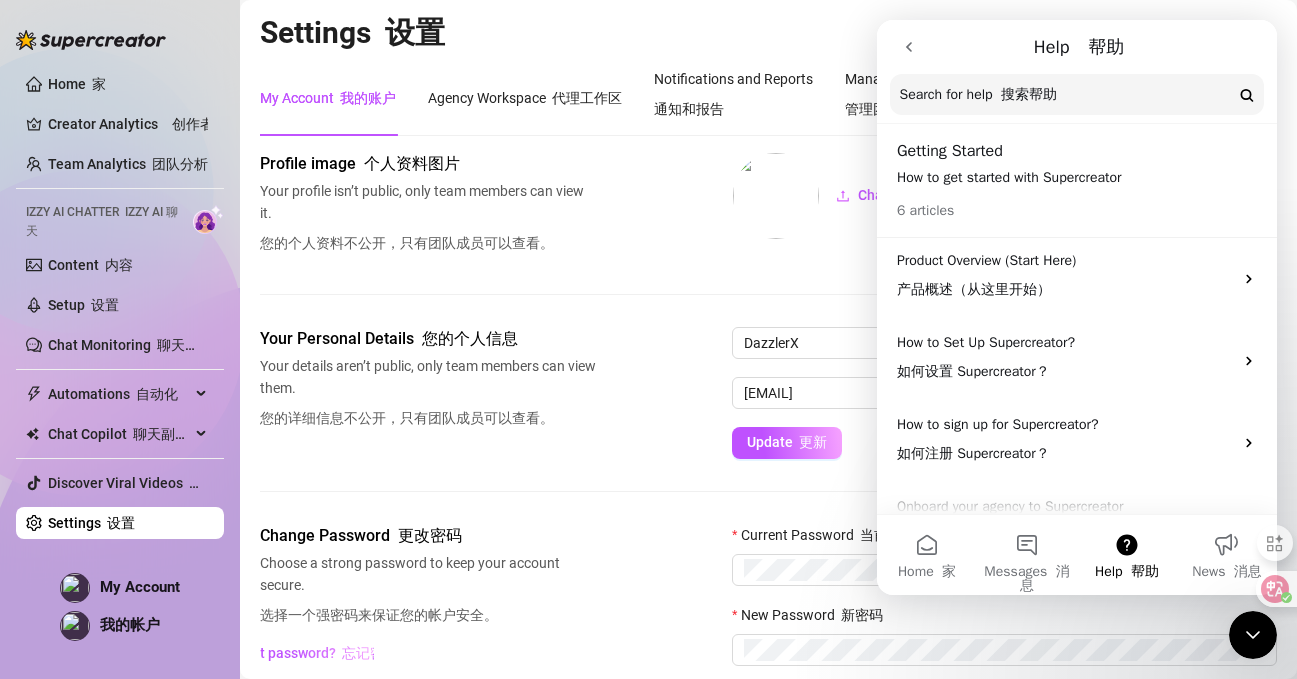 click on "Getting Started" at bounding box center [1077, 151] 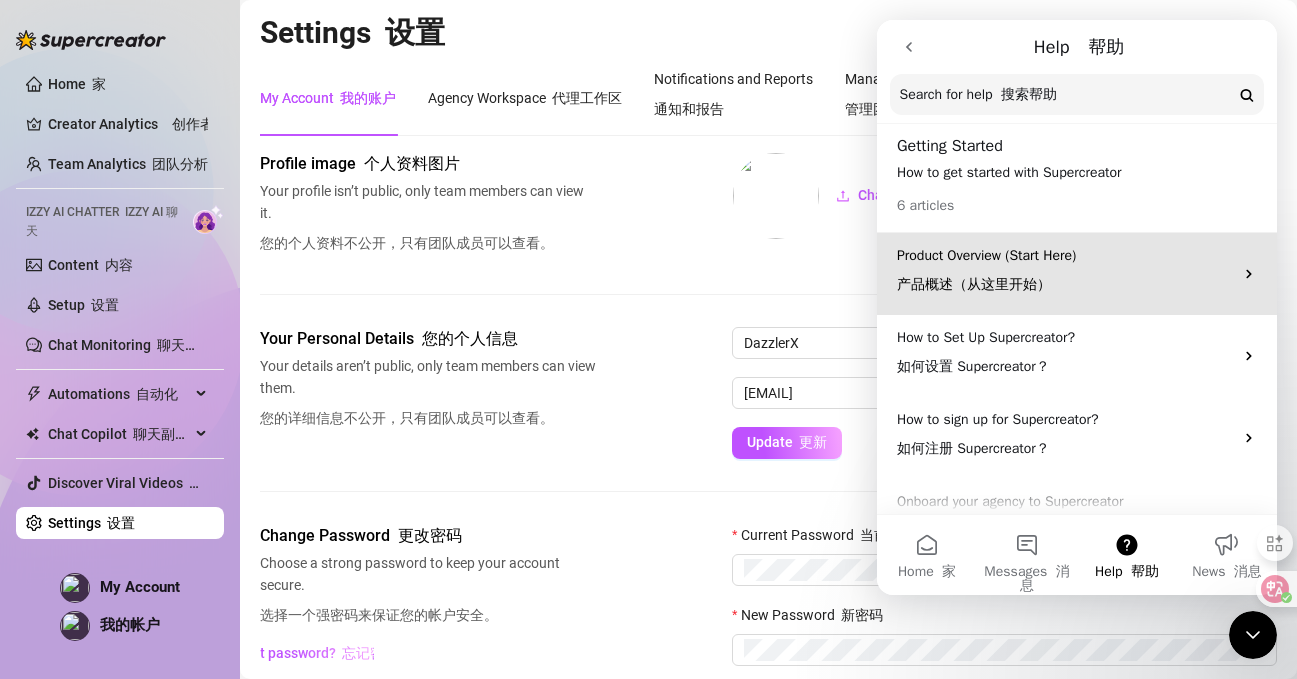 click 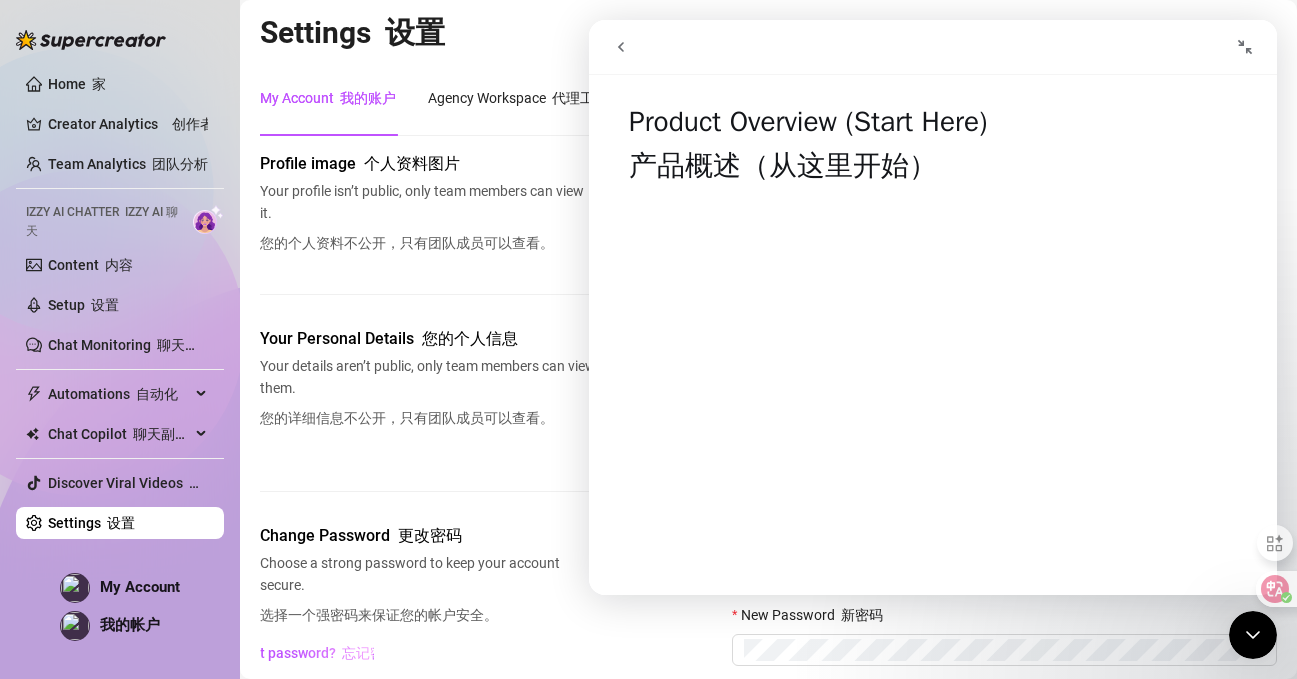 click 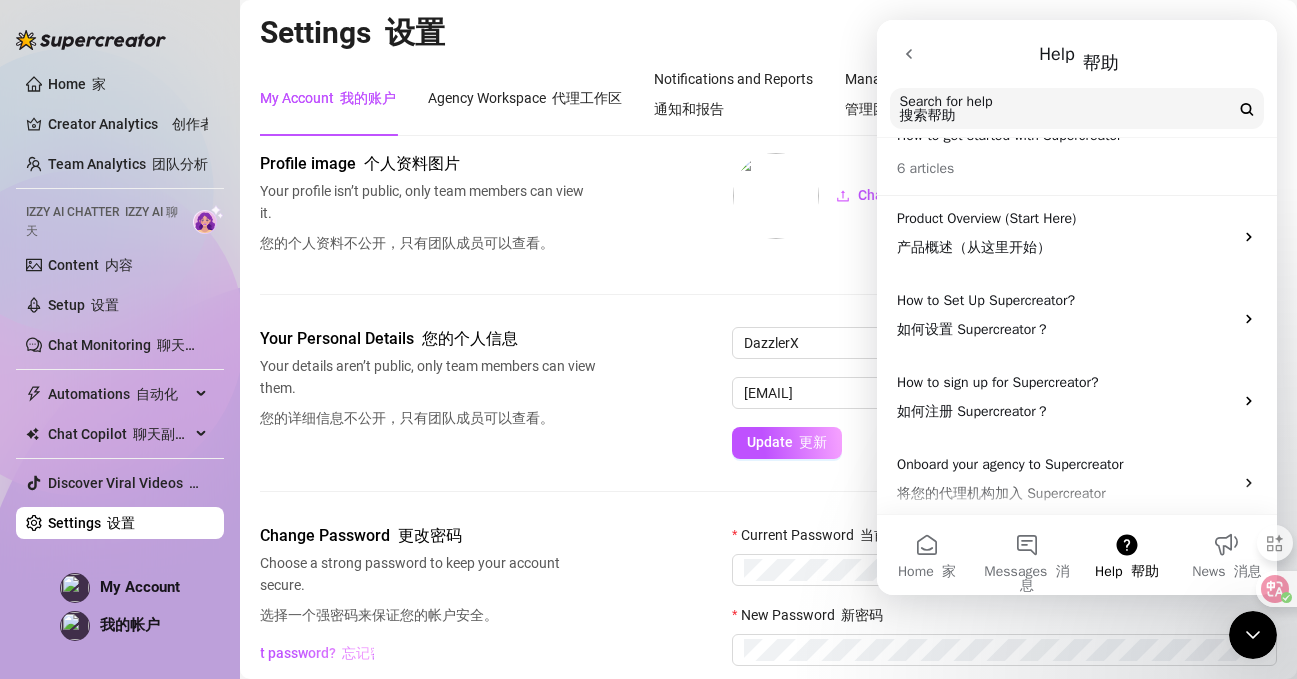 scroll, scrollTop: 0, scrollLeft: 0, axis: both 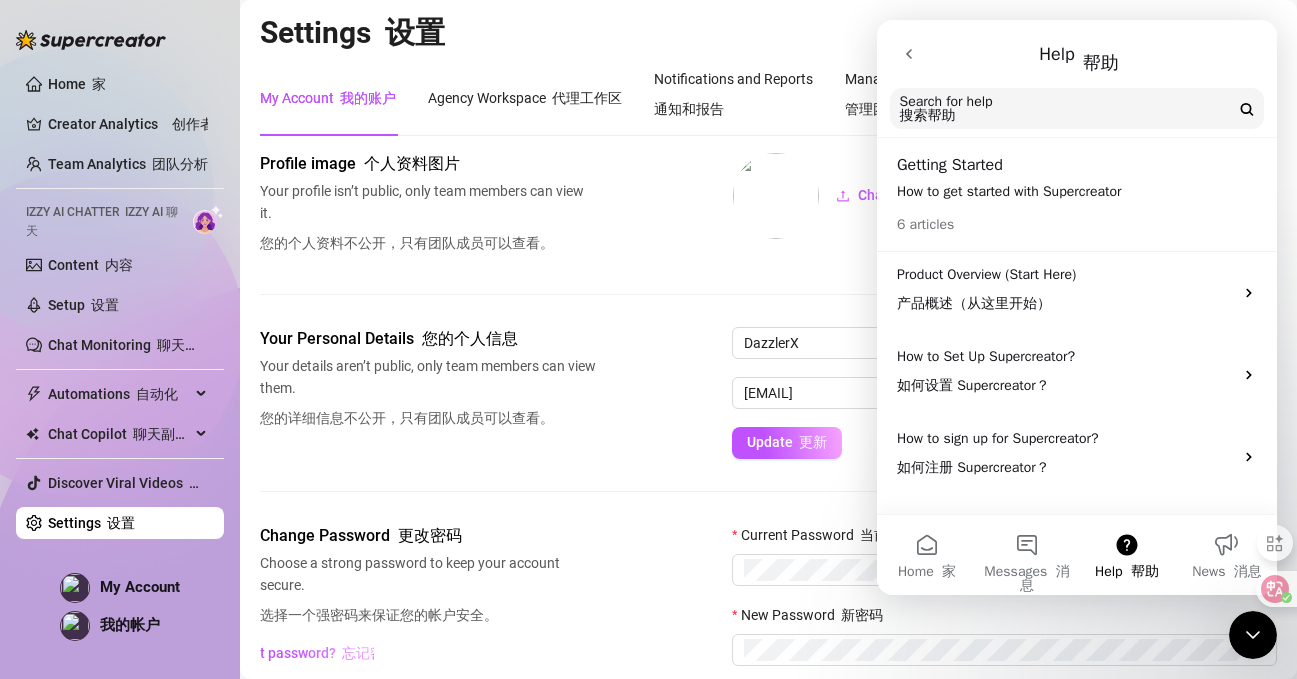 click on "Getting Started" at bounding box center [1077, 165] 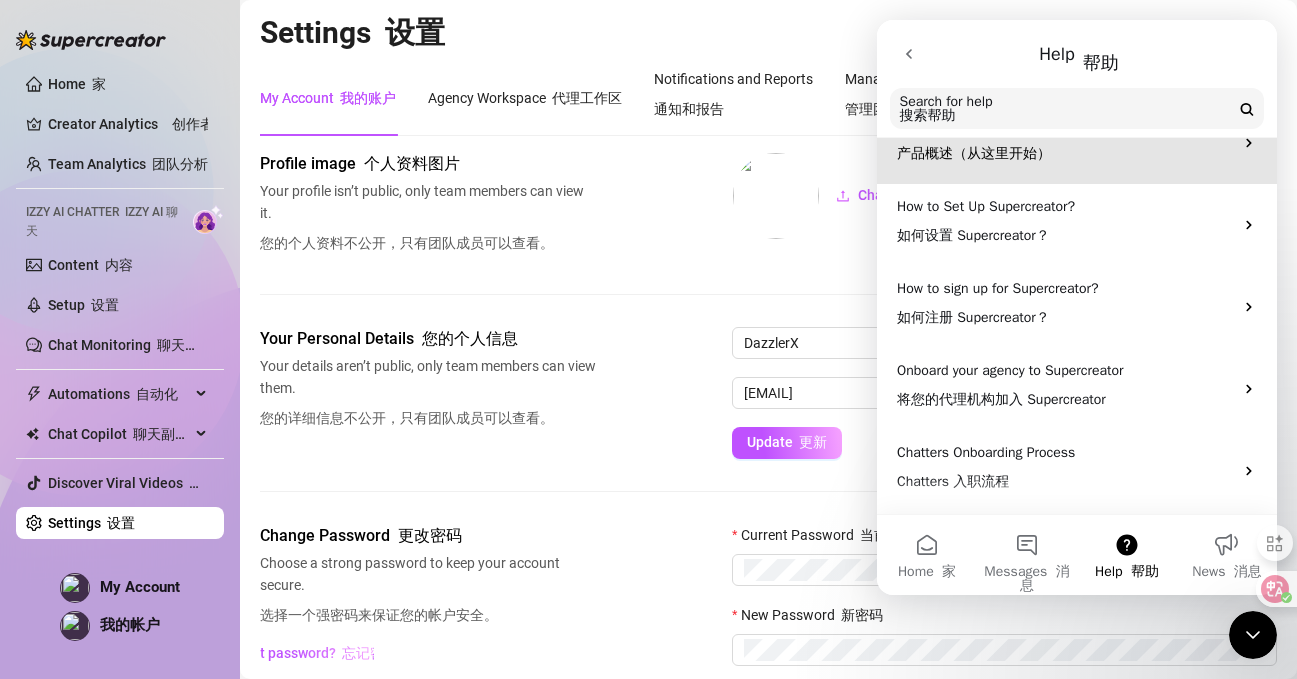 scroll, scrollTop: 0, scrollLeft: 0, axis: both 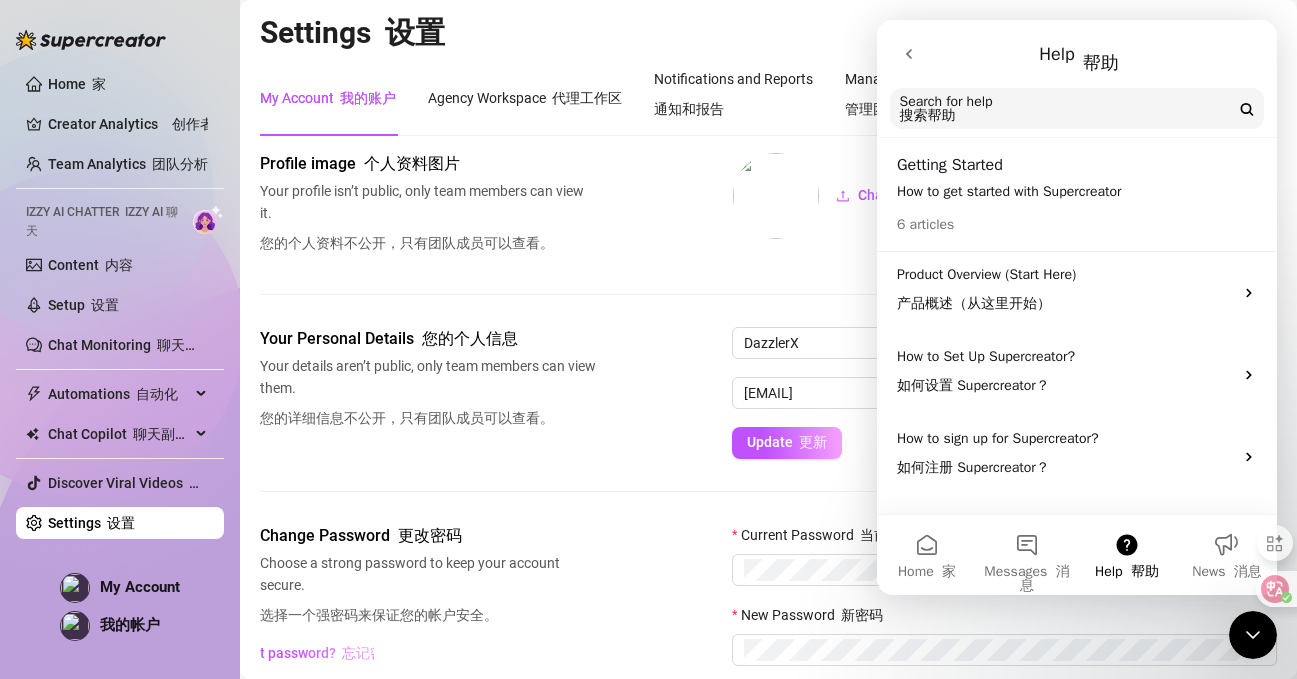 click on "Getting Started" at bounding box center (1077, 165) 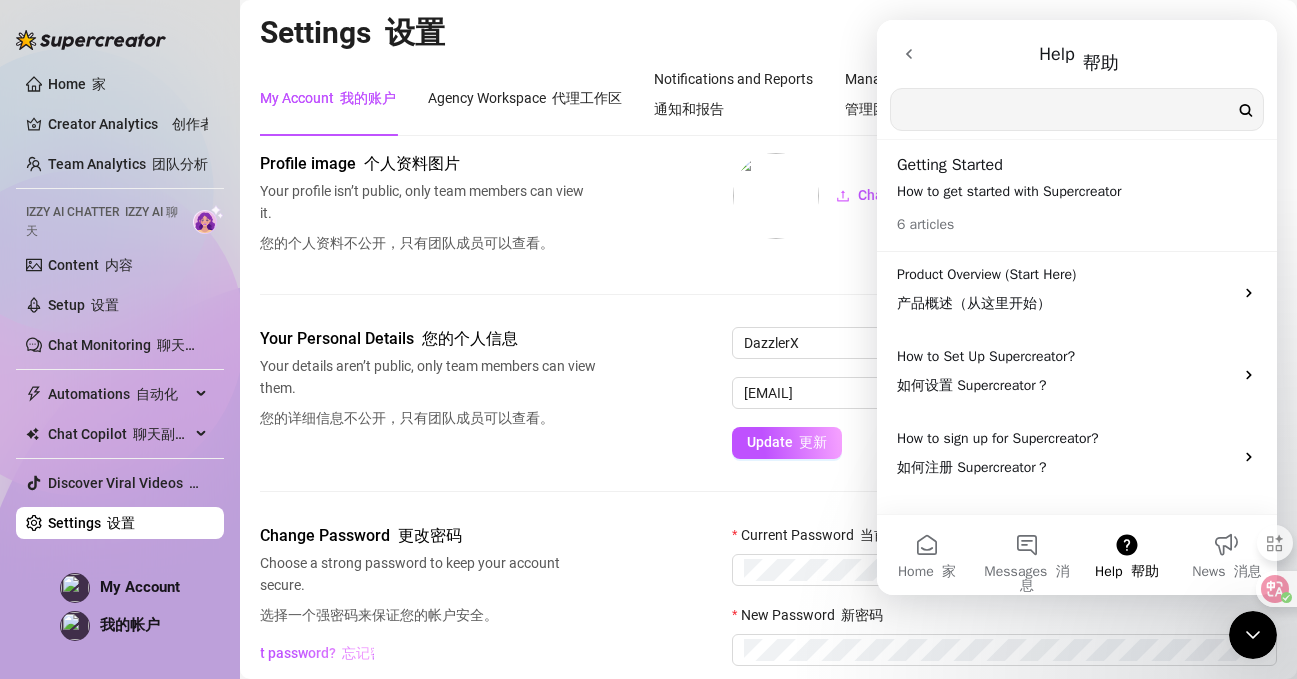 click at bounding box center [1077, 109] 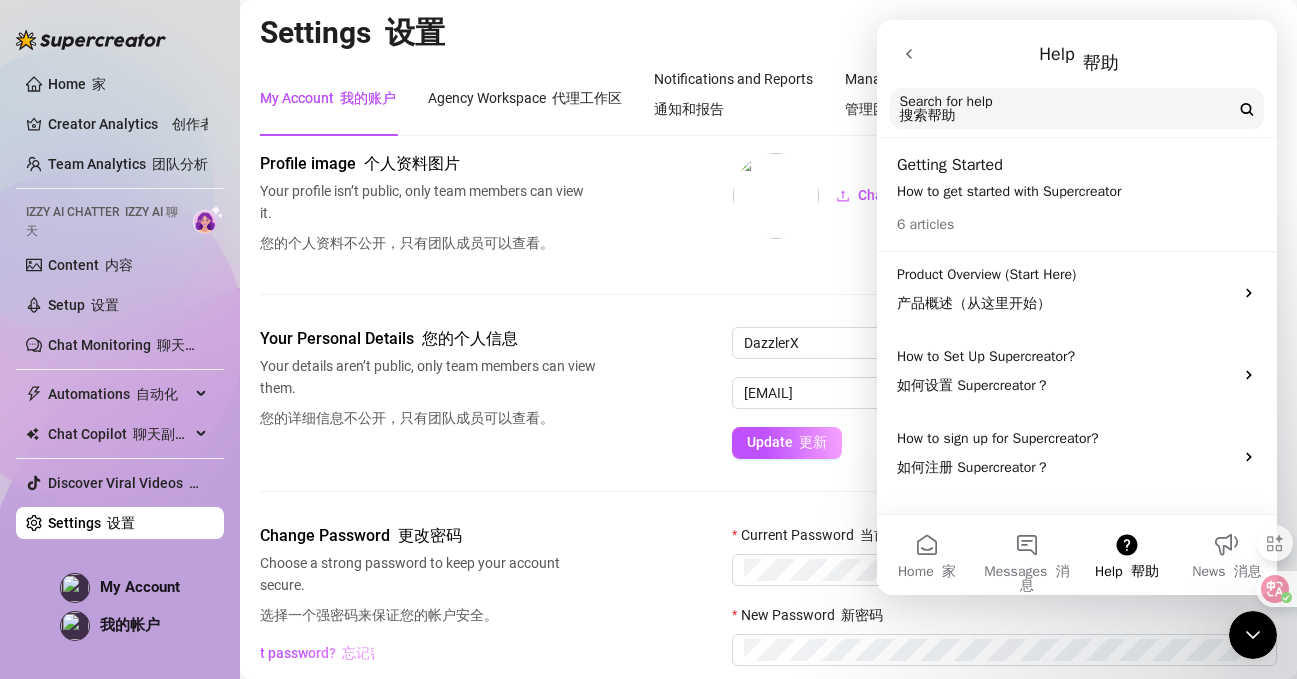 click on "Getting Started" at bounding box center (1077, 165) 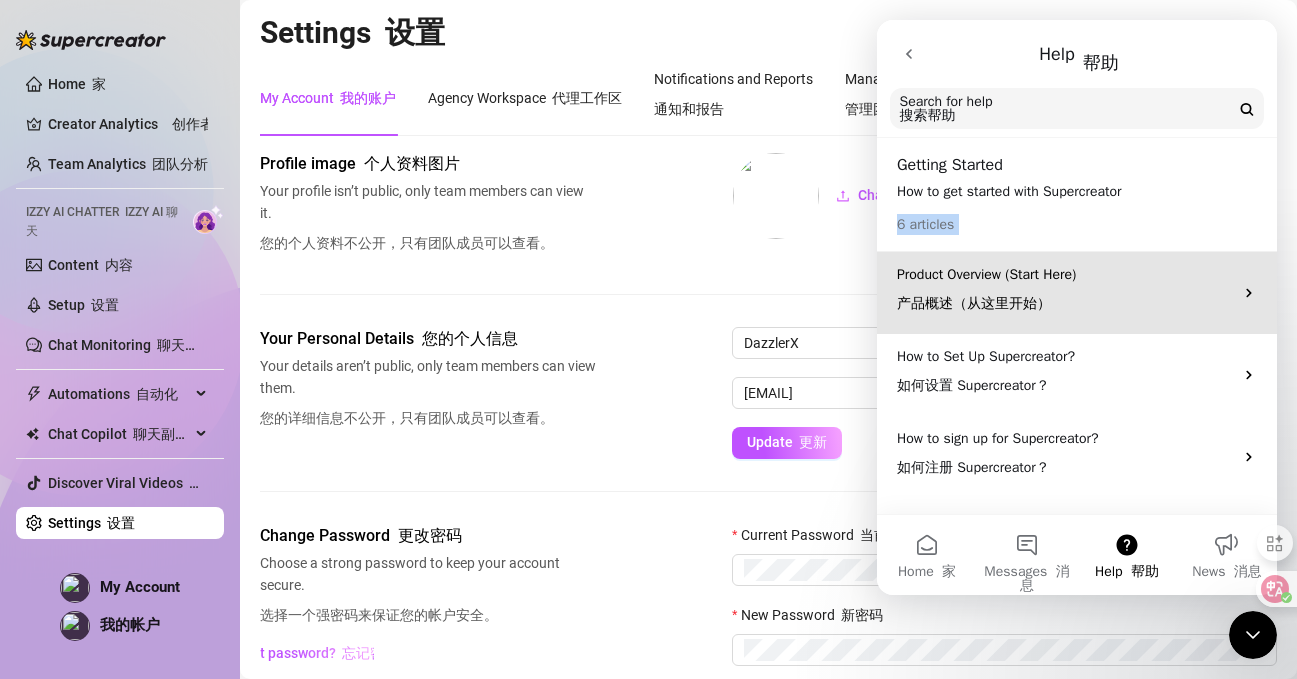drag, startPoint x: 1234, startPoint y: 250, endPoint x: 963, endPoint y: 262, distance: 271.26556 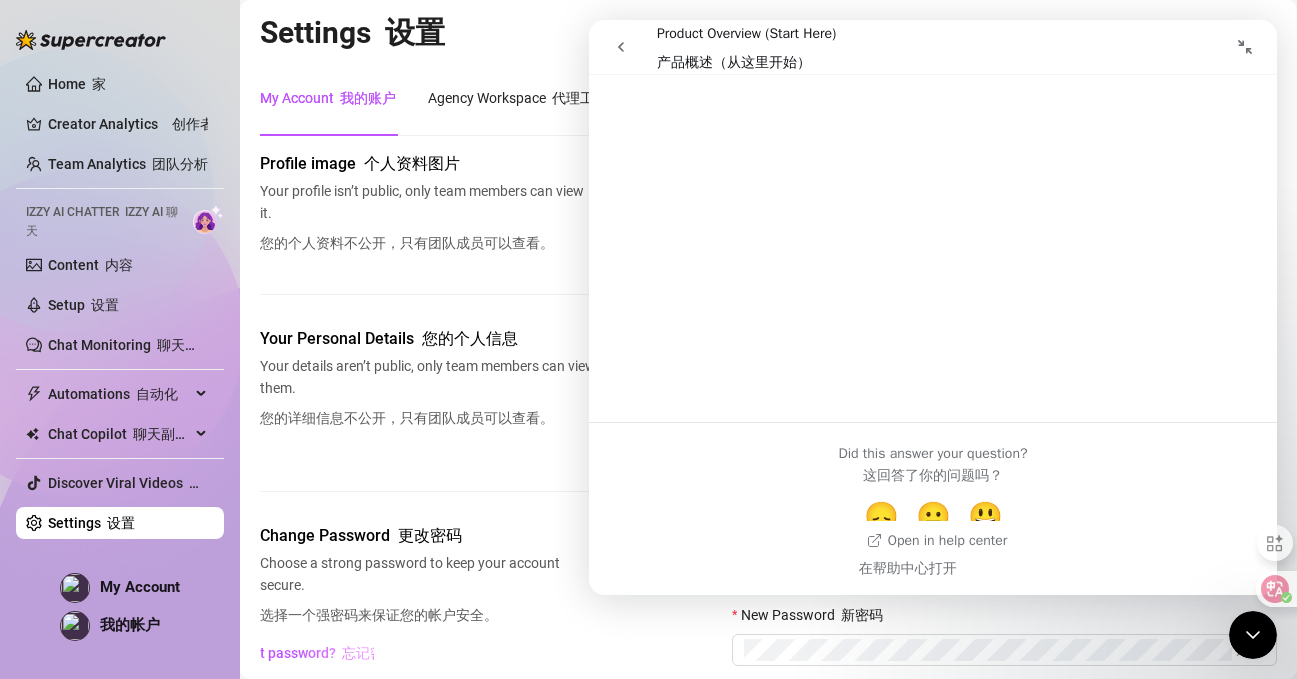 scroll, scrollTop: 3233, scrollLeft: 0, axis: vertical 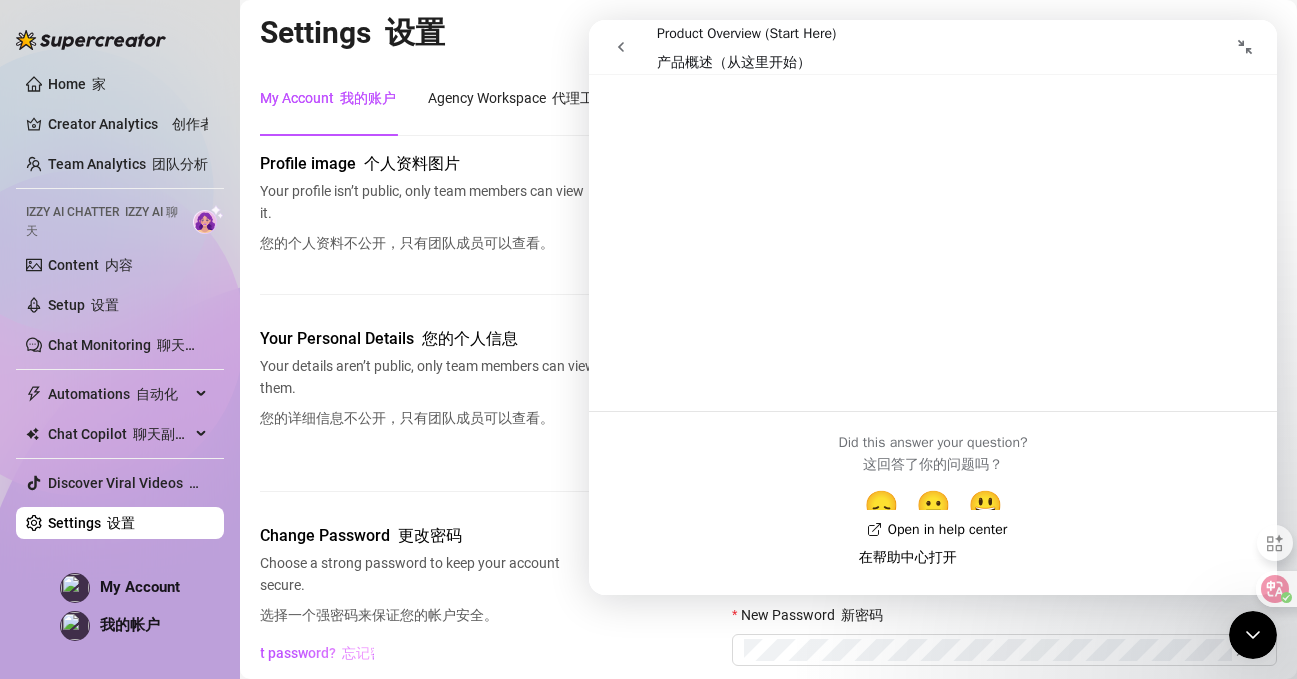 click on "在帮助中心打开" at bounding box center [908, 557] 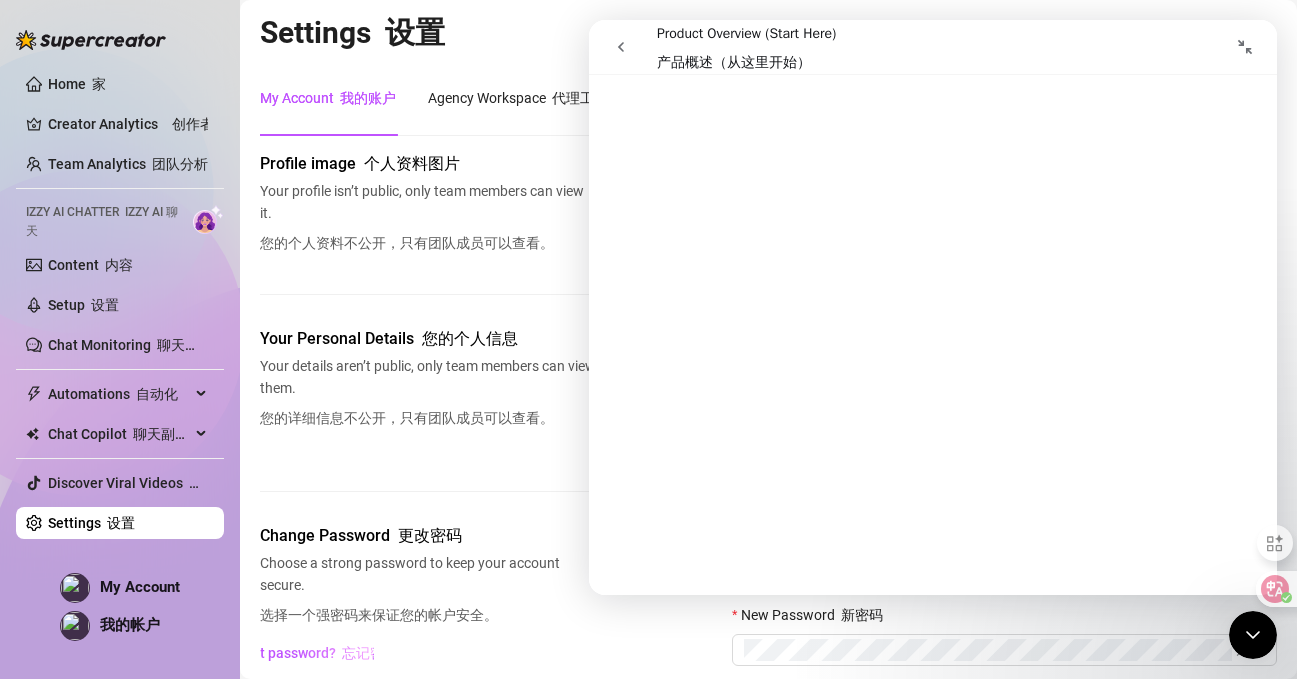 scroll, scrollTop: 778, scrollLeft: 0, axis: vertical 